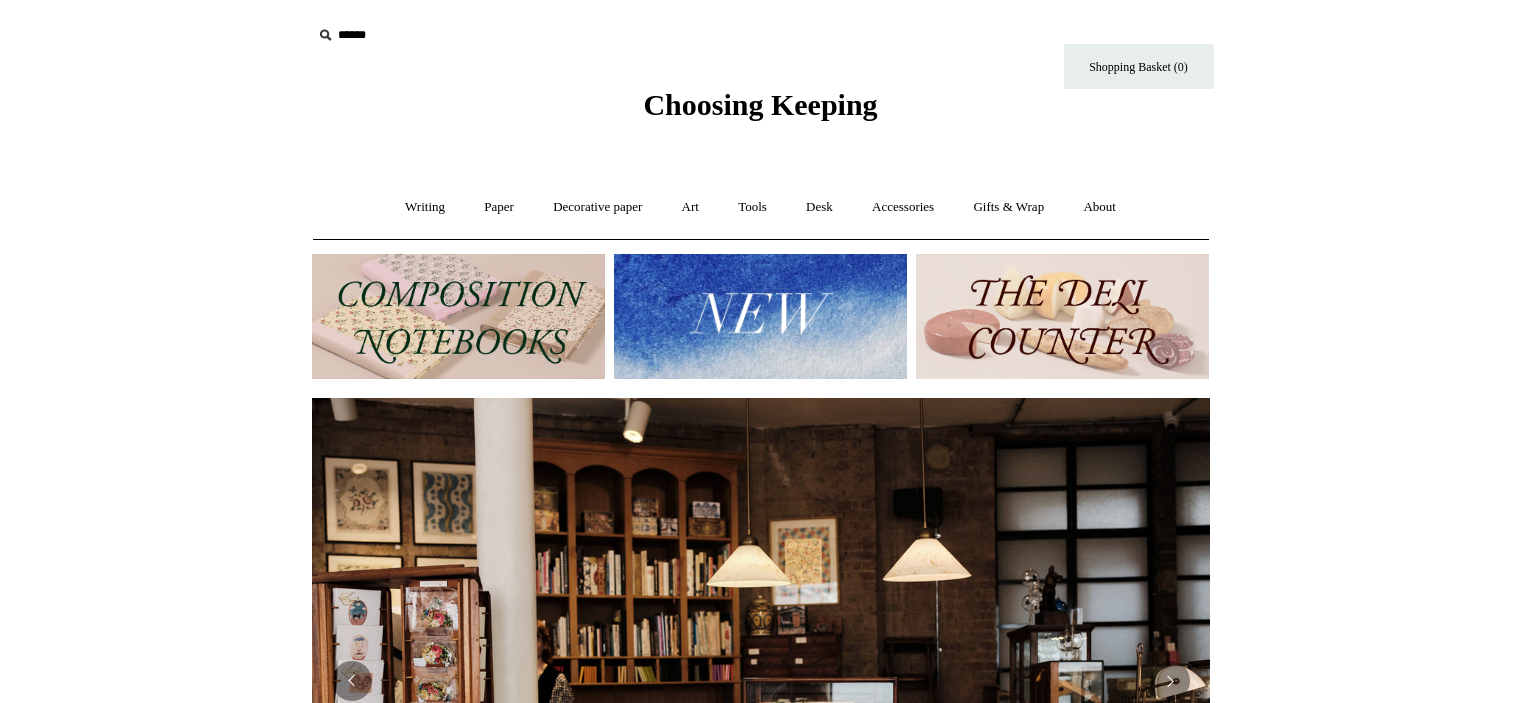 scroll, scrollTop: 0, scrollLeft: 0, axis: both 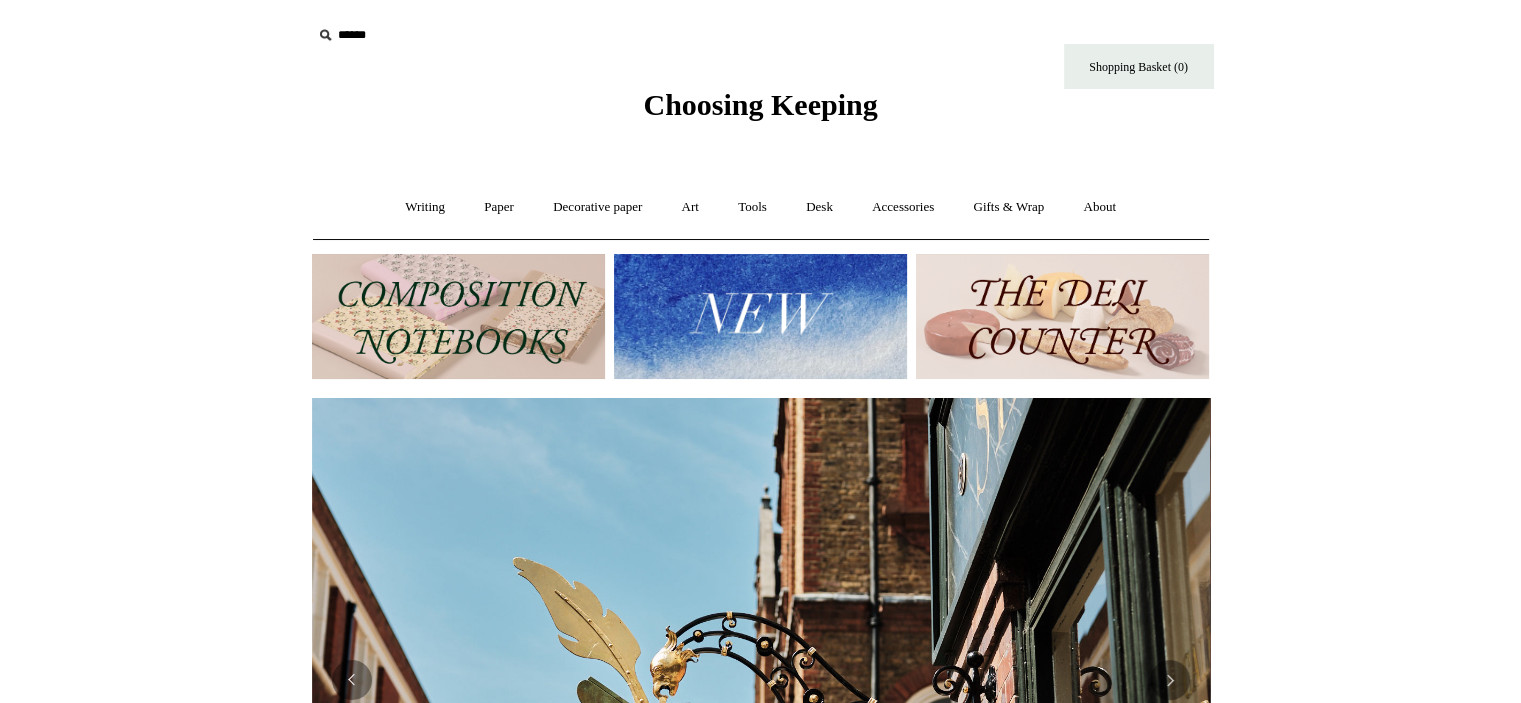 click at bounding box center [760, 316] 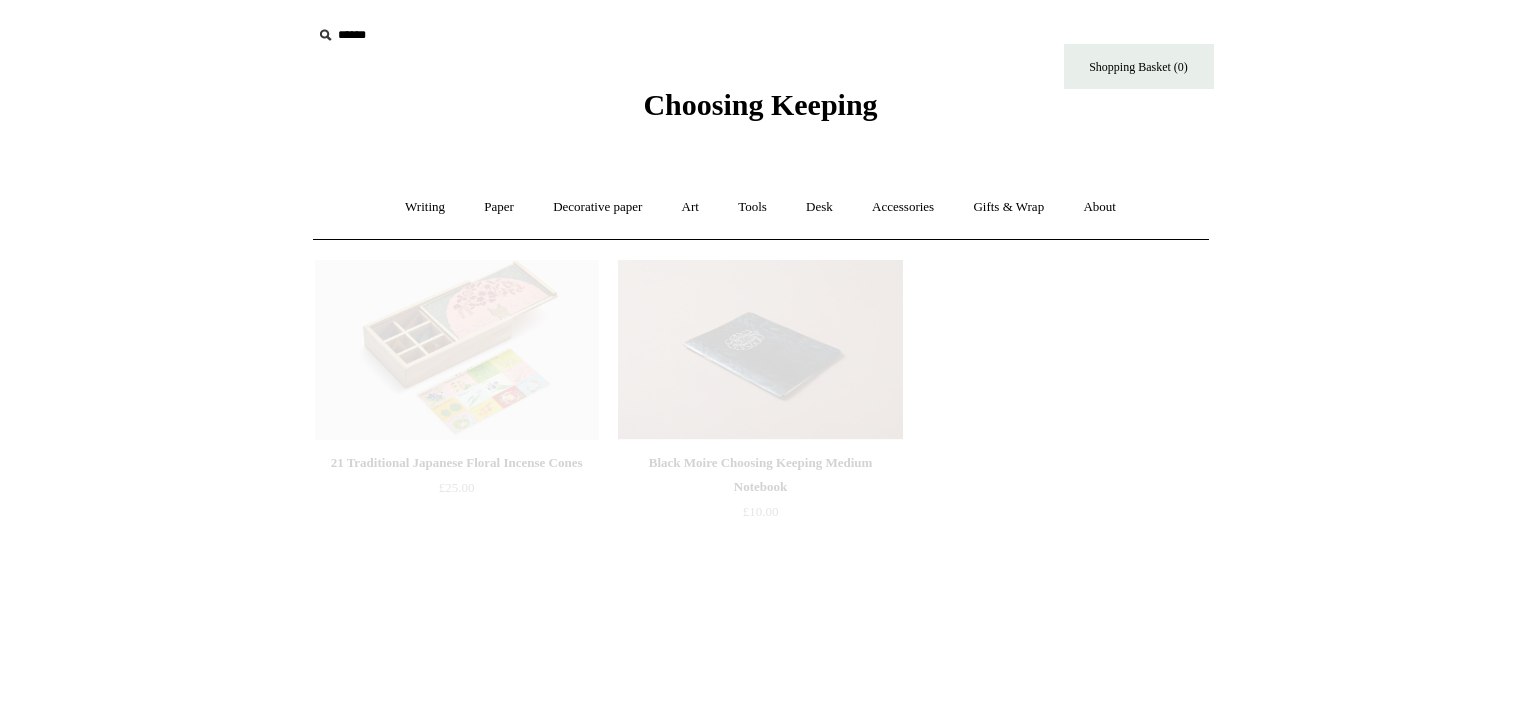 scroll, scrollTop: 0, scrollLeft: 0, axis: both 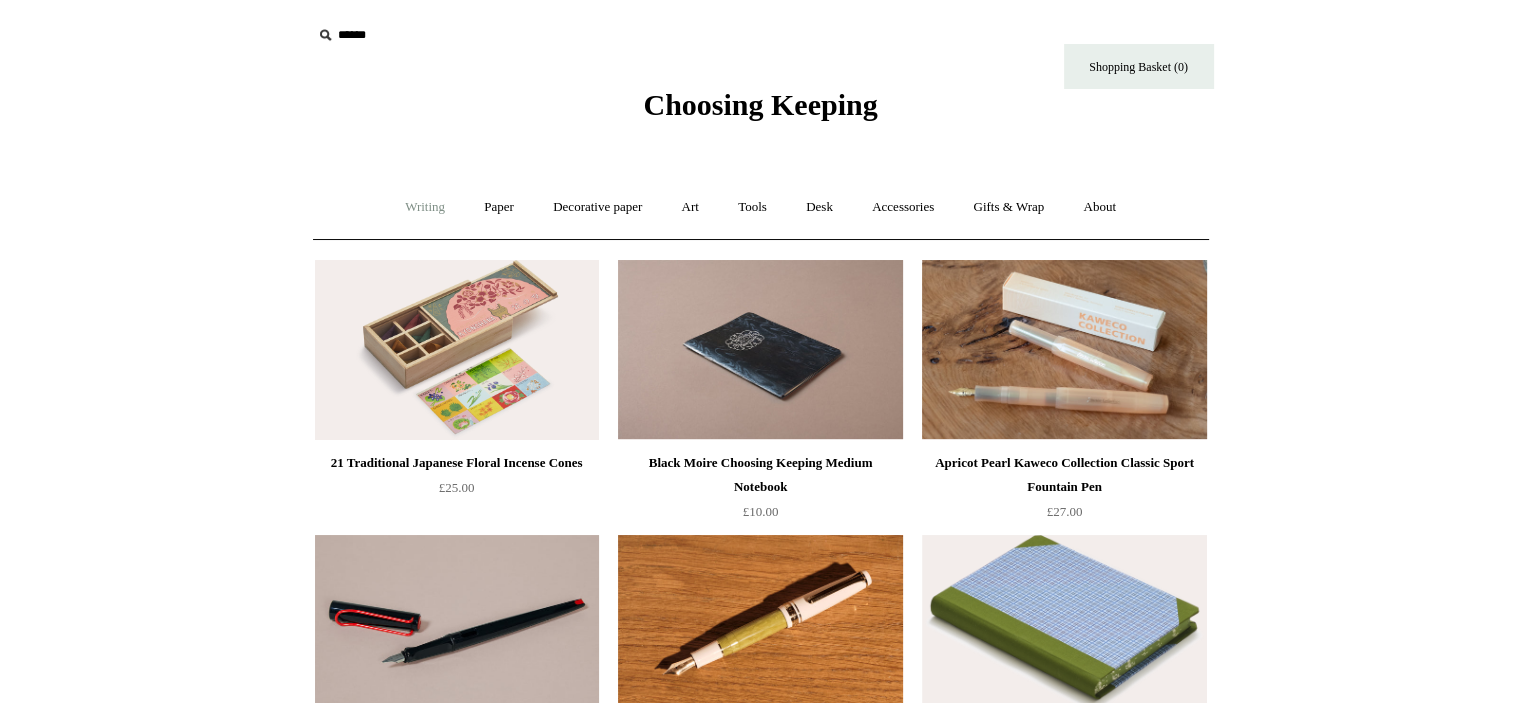 click on "Writing +" at bounding box center [425, 207] 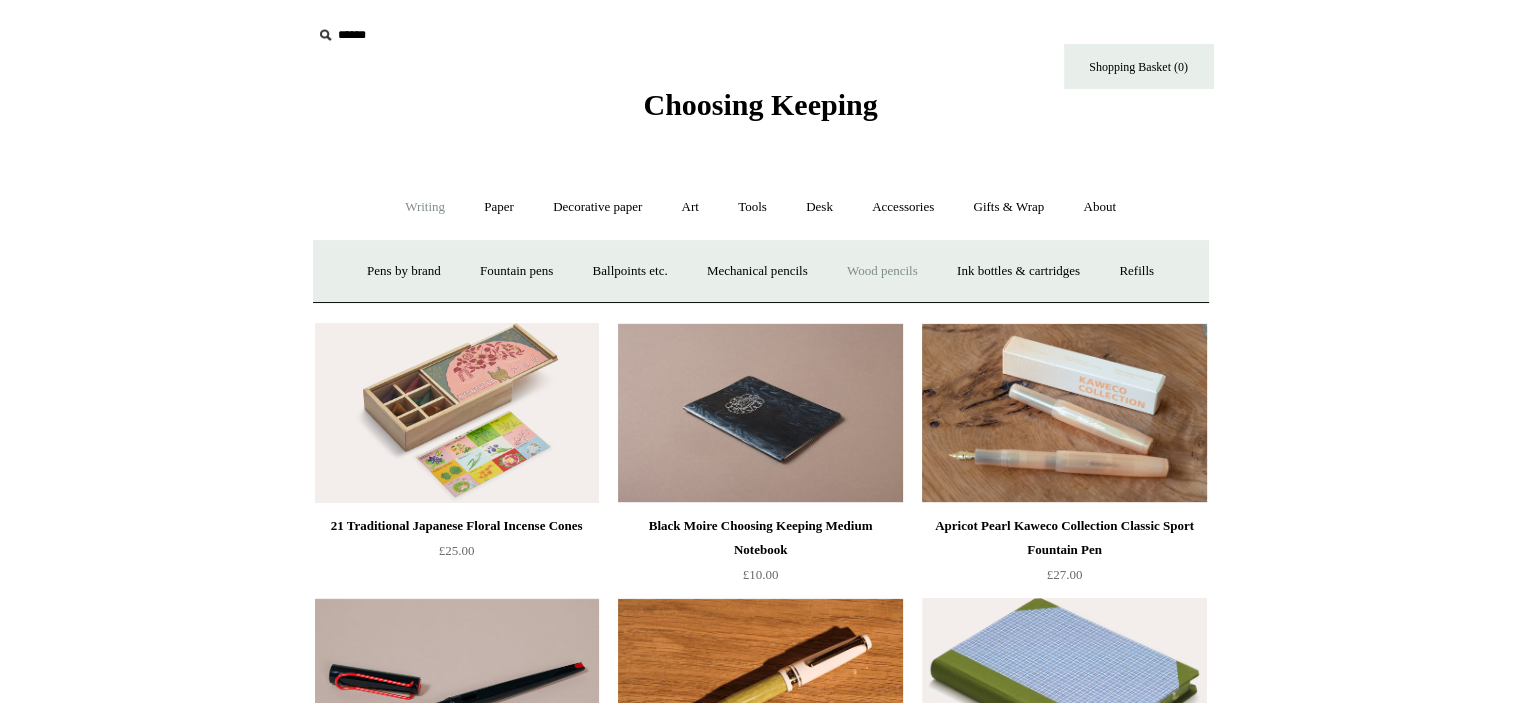 click on "Wood pencils +" at bounding box center [882, 271] 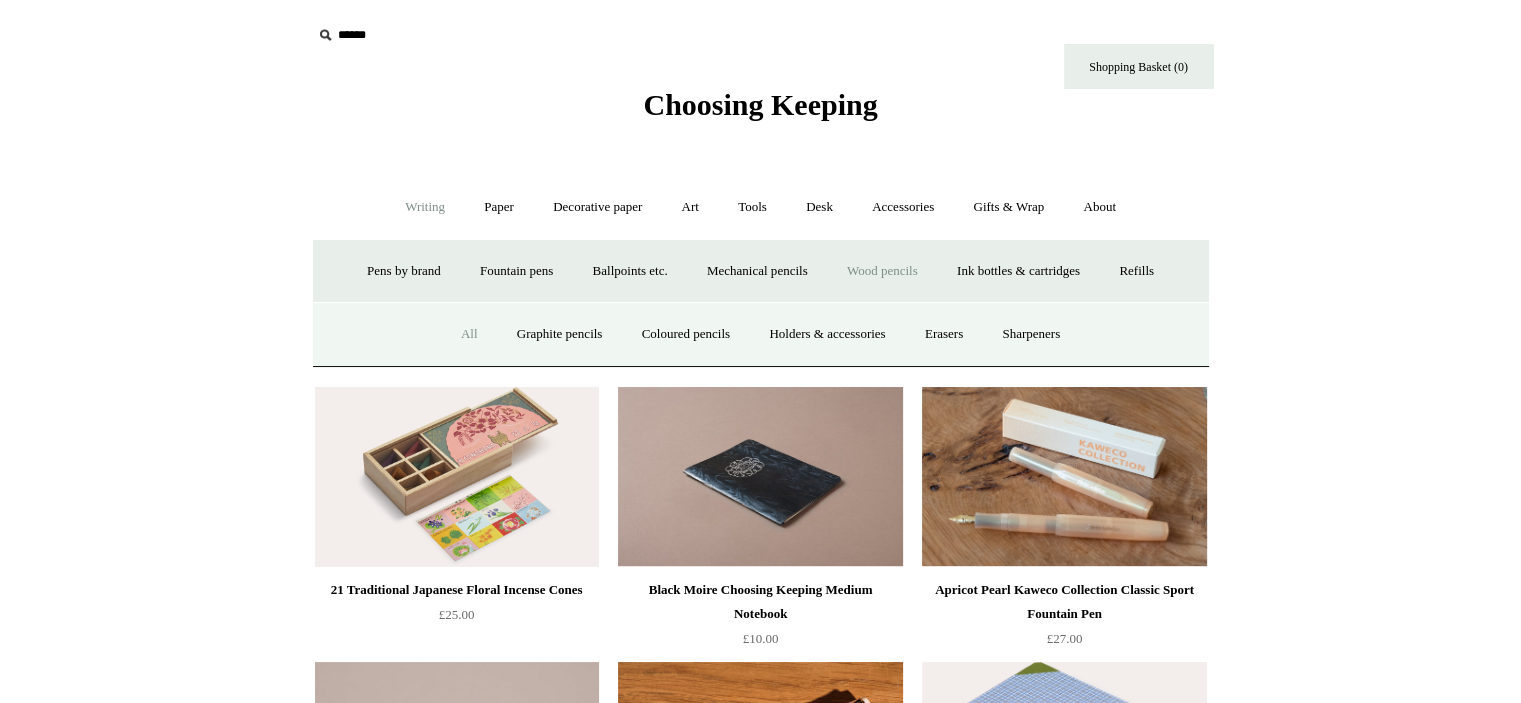 click on "All" at bounding box center [469, 334] 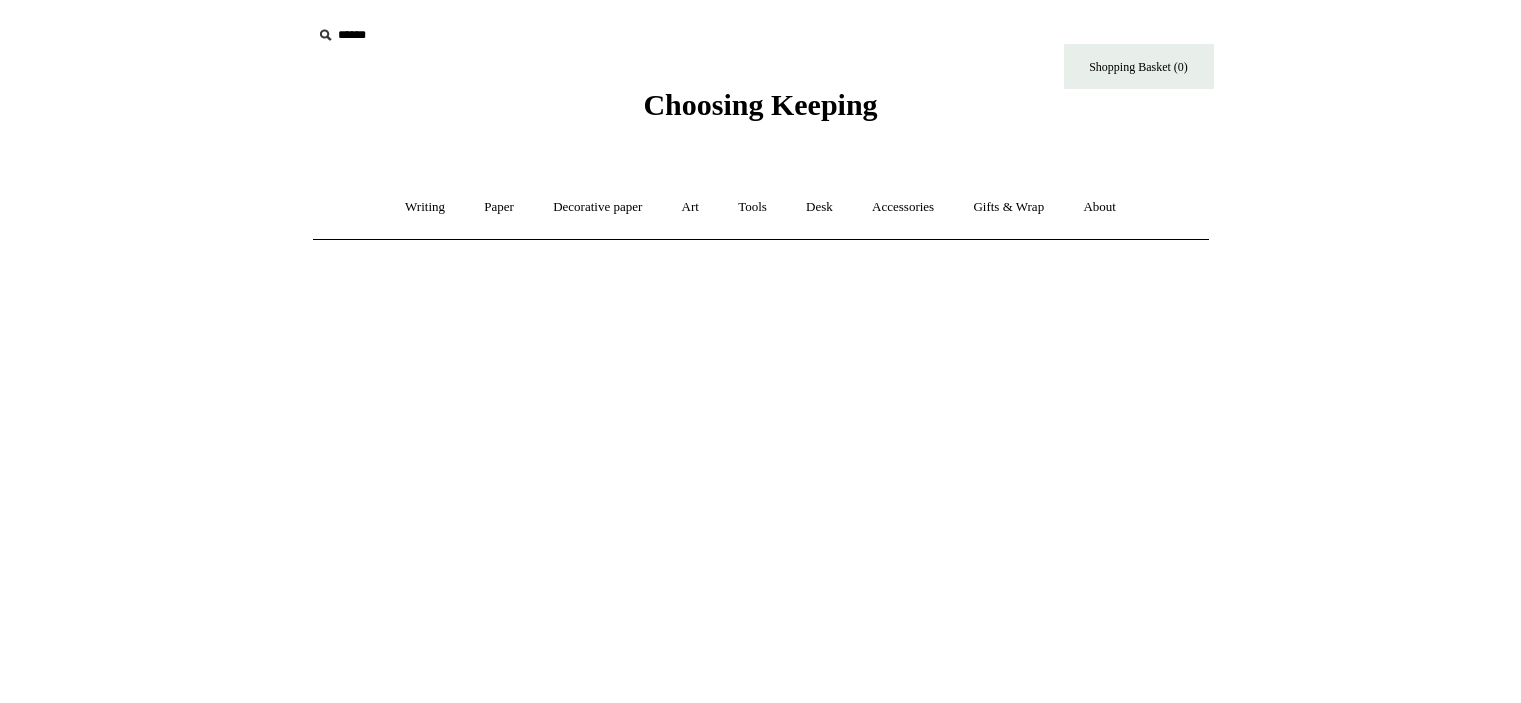 scroll, scrollTop: 0, scrollLeft: 0, axis: both 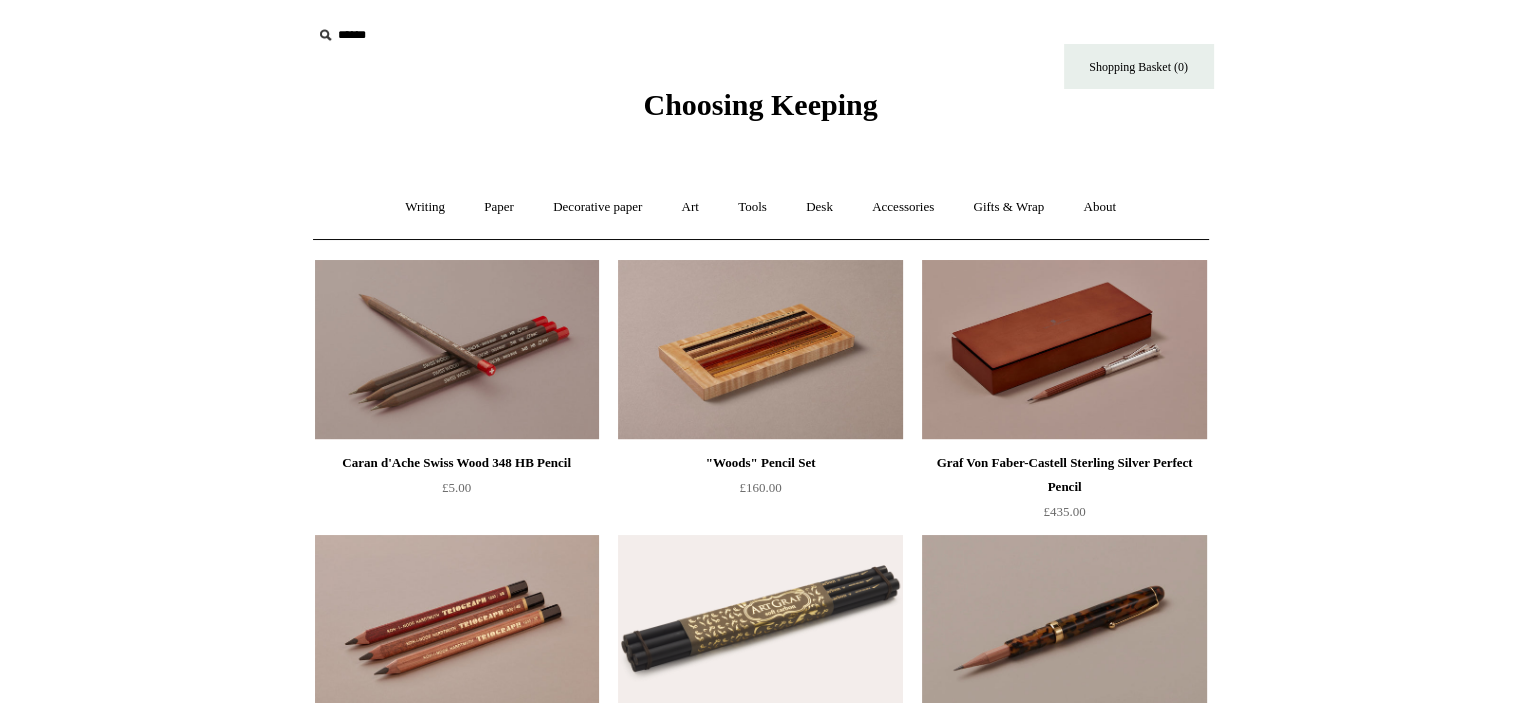 drag, startPoint x: 1535, startPoint y: 117, endPoint x: 1436, endPoint y: -24, distance: 172.28465 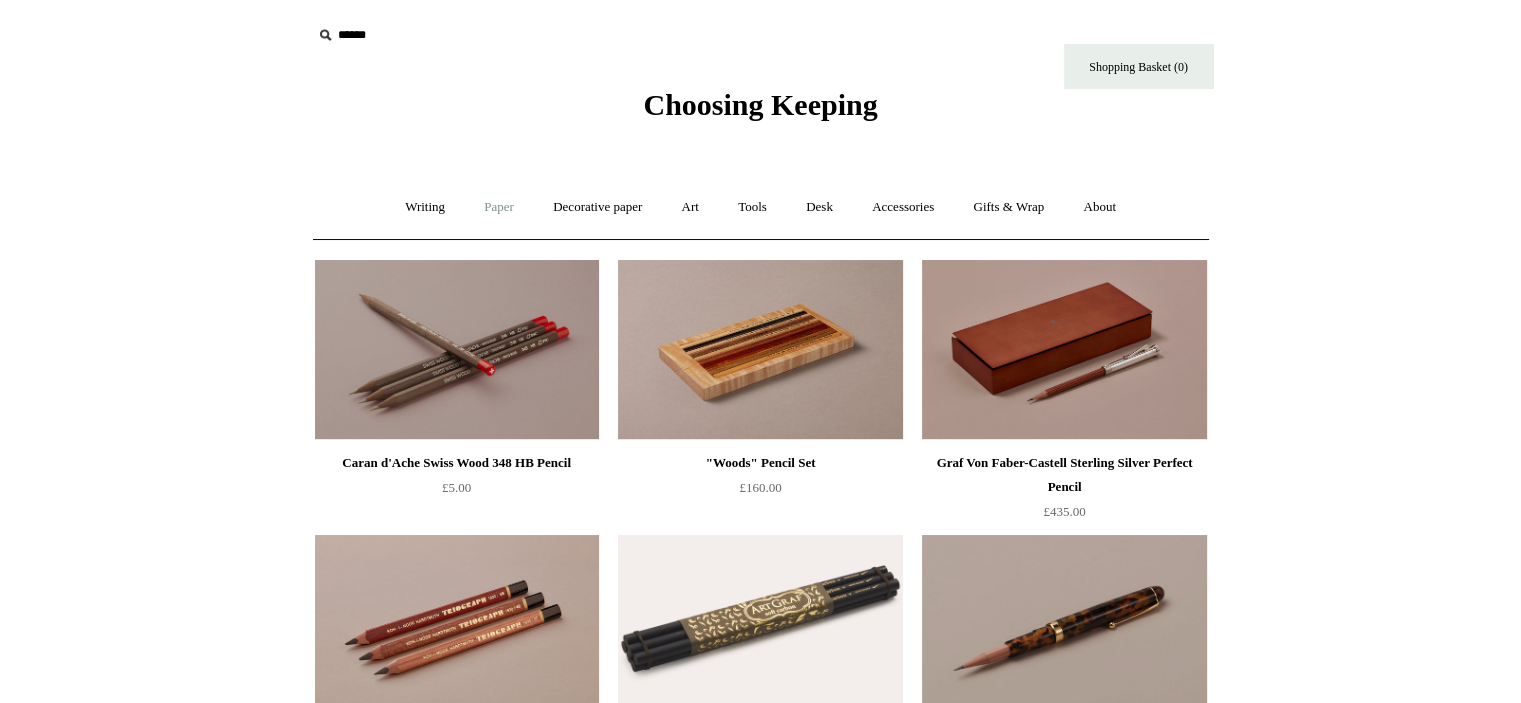 click on "Paper +" at bounding box center [499, 207] 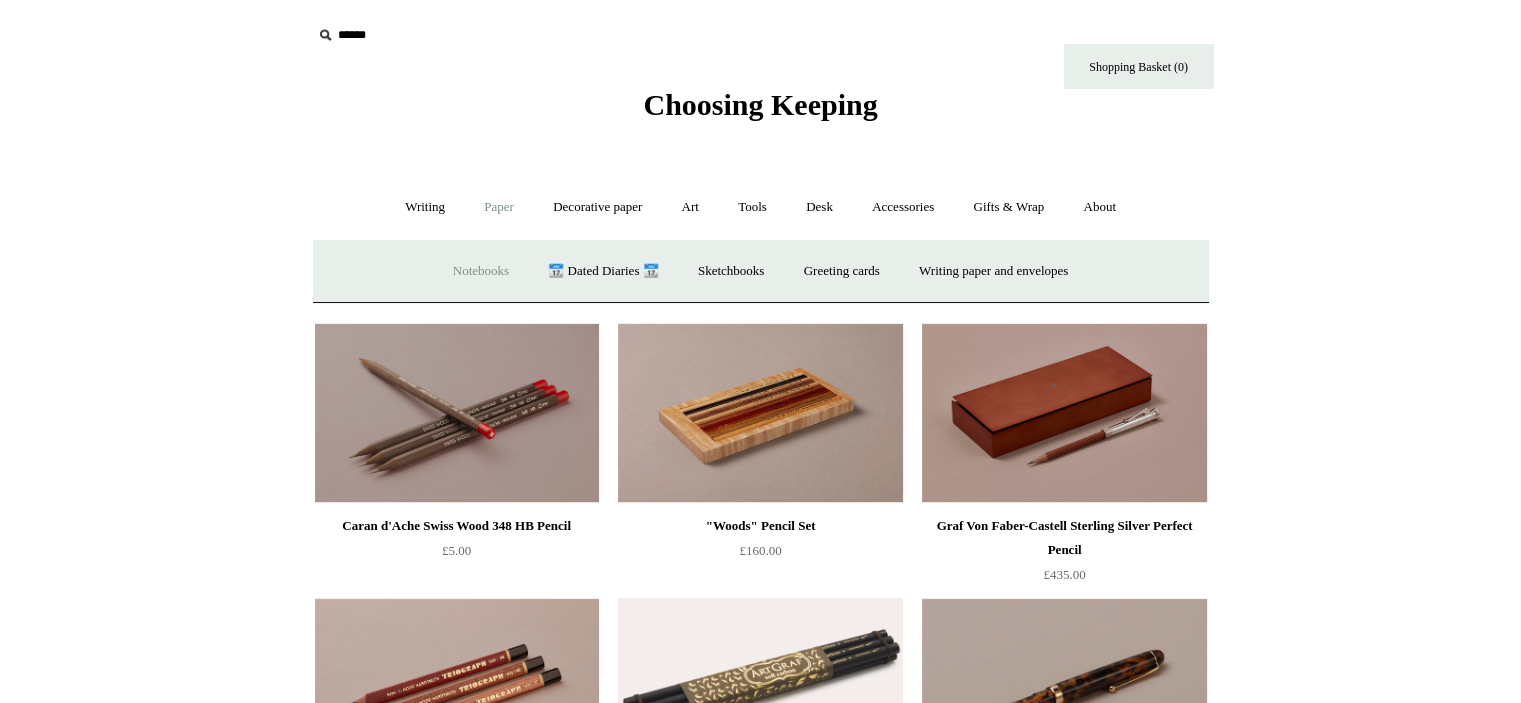 click on "Notebooks +" at bounding box center [481, 271] 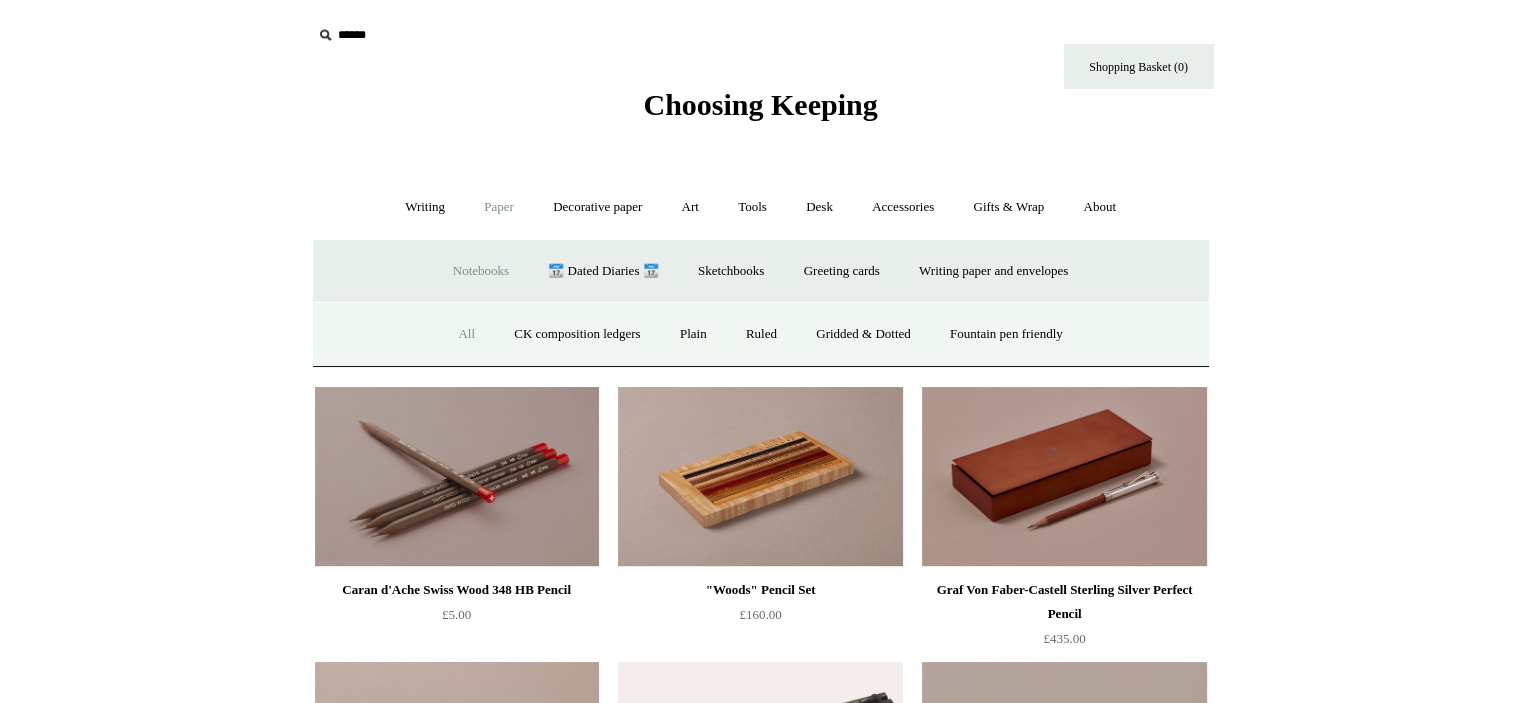 click on "All" at bounding box center (466, 334) 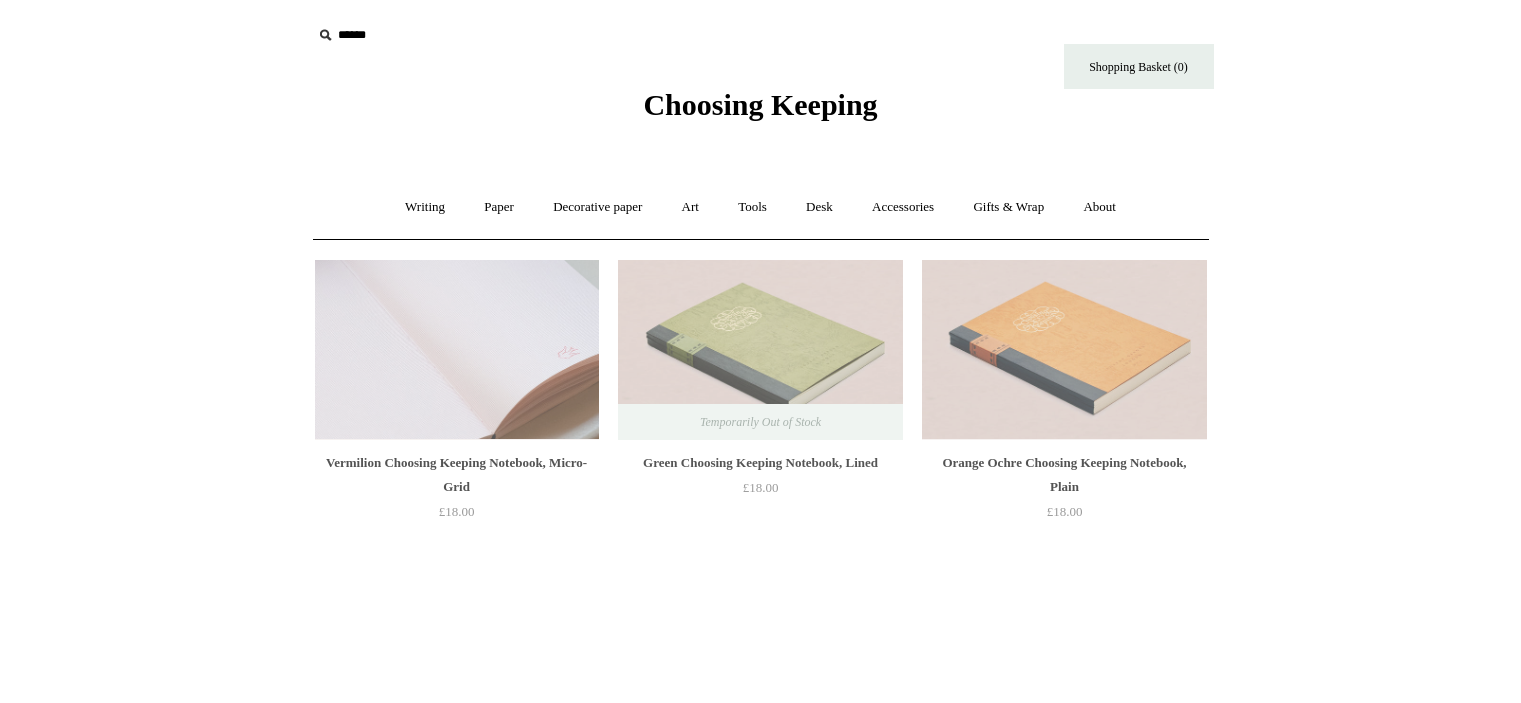 scroll, scrollTop: 0, scrollLeft: 0, axis: both 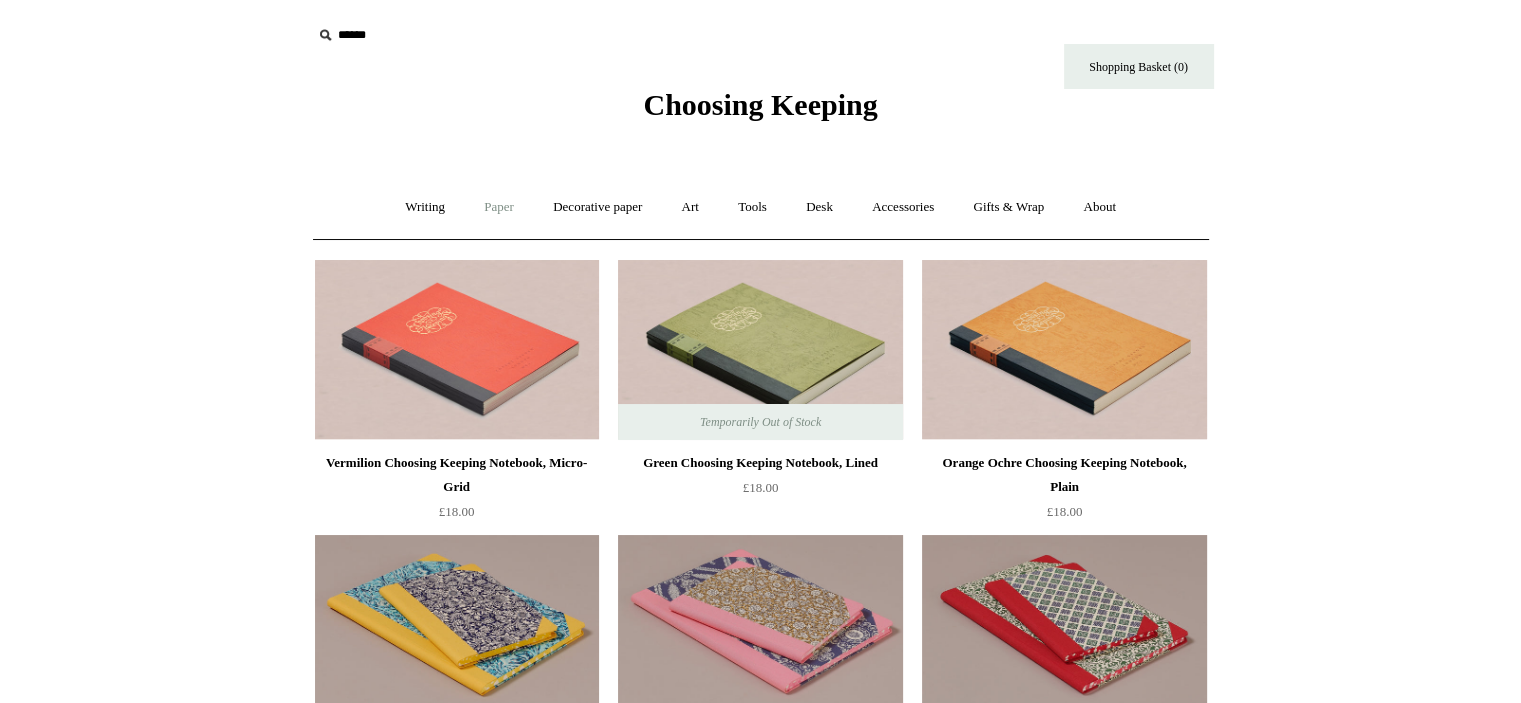 click on "Paper +" at bounding box center [499, 207] 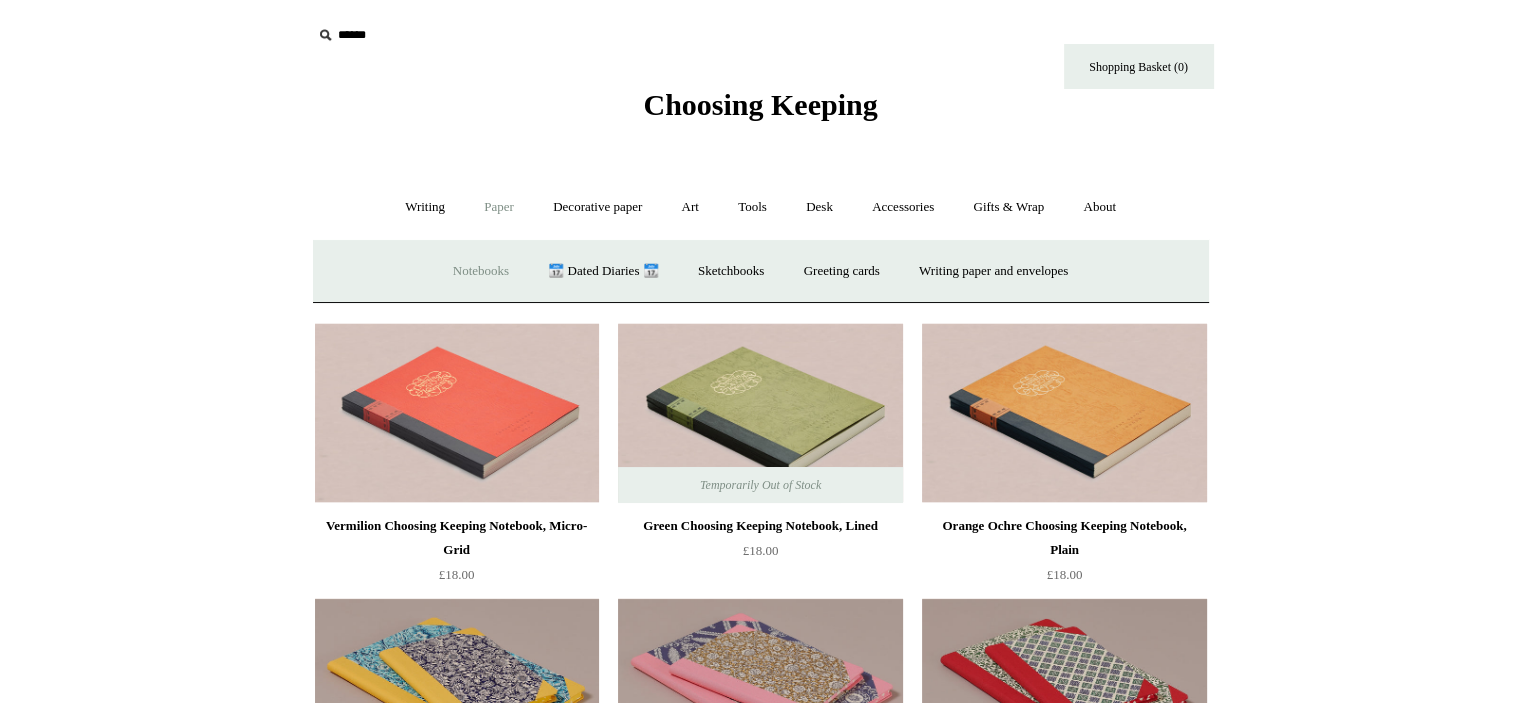 click on "Notebooks +" at bounding box center [481, 271] 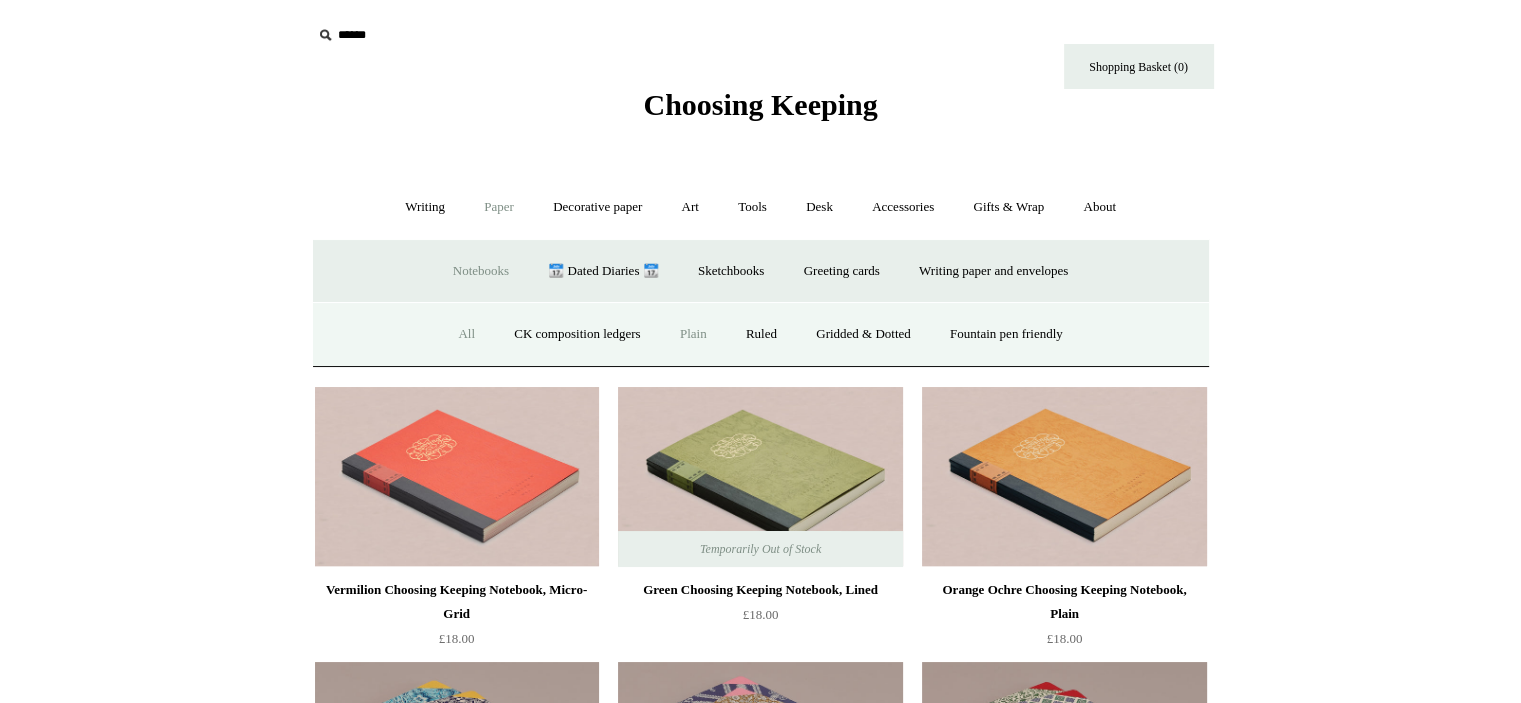 click on "Plain" at bounding box center (693, 334) 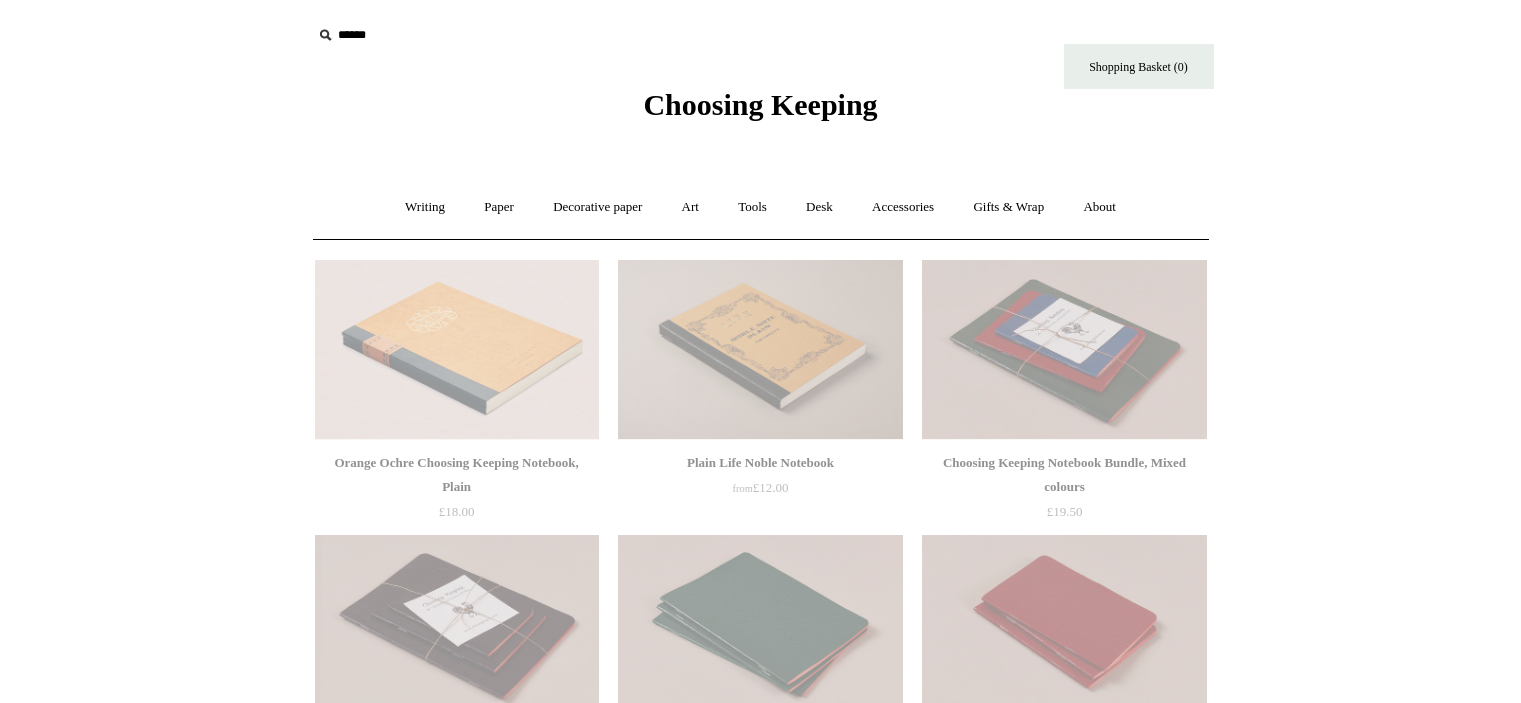 scroll, scrollTop: 0, scrollLeft: 0, axis: both 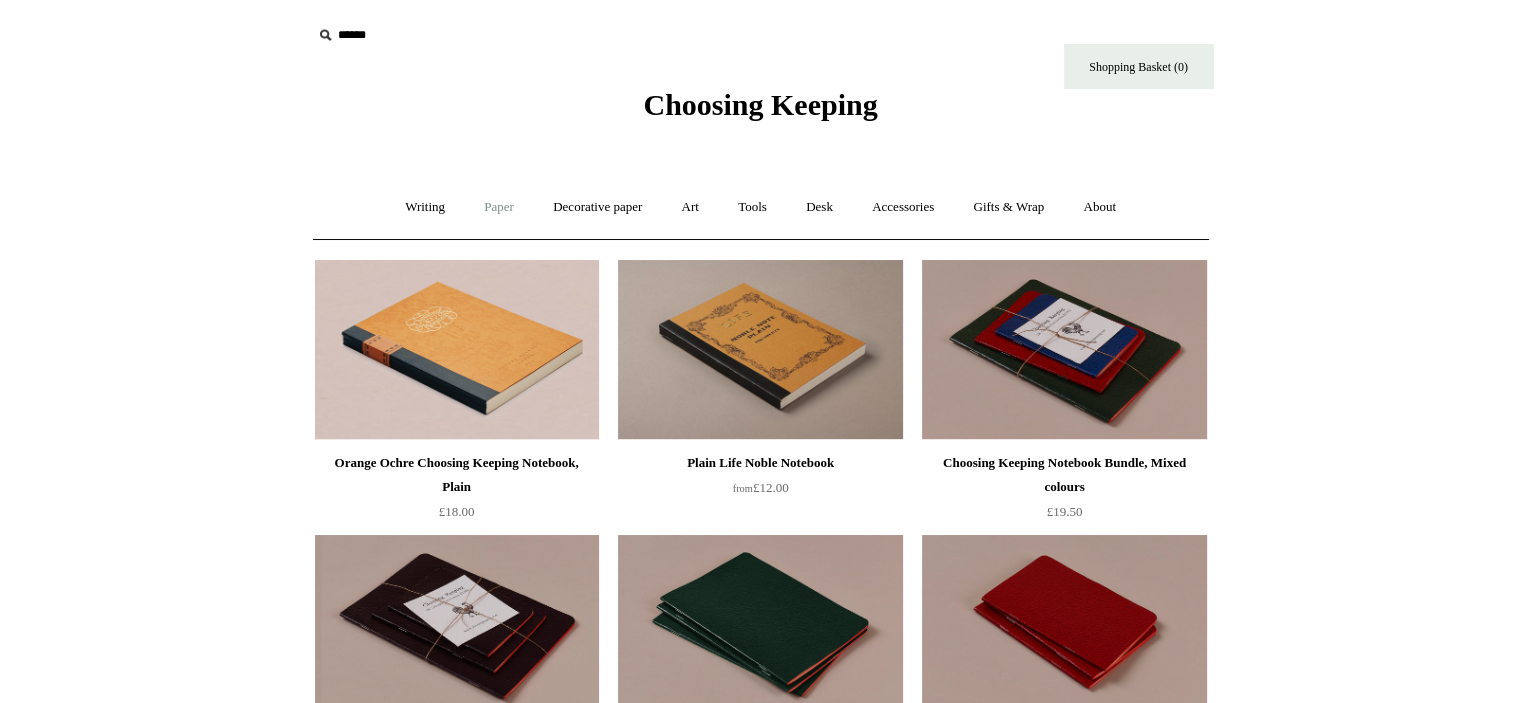 click on "Paper +" at bounding box center [499, 207] 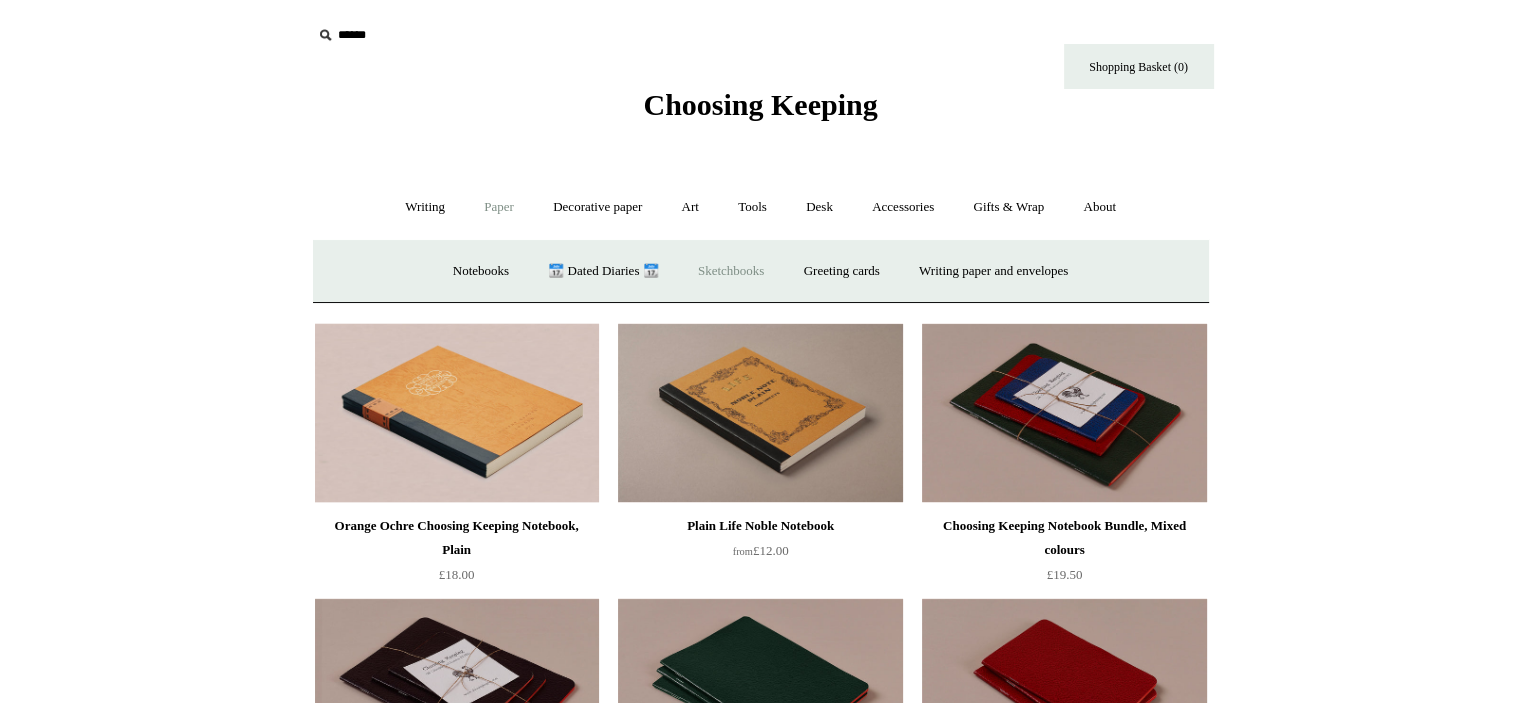 click on "Sketchbooks +" at bounding box center [731, 271] 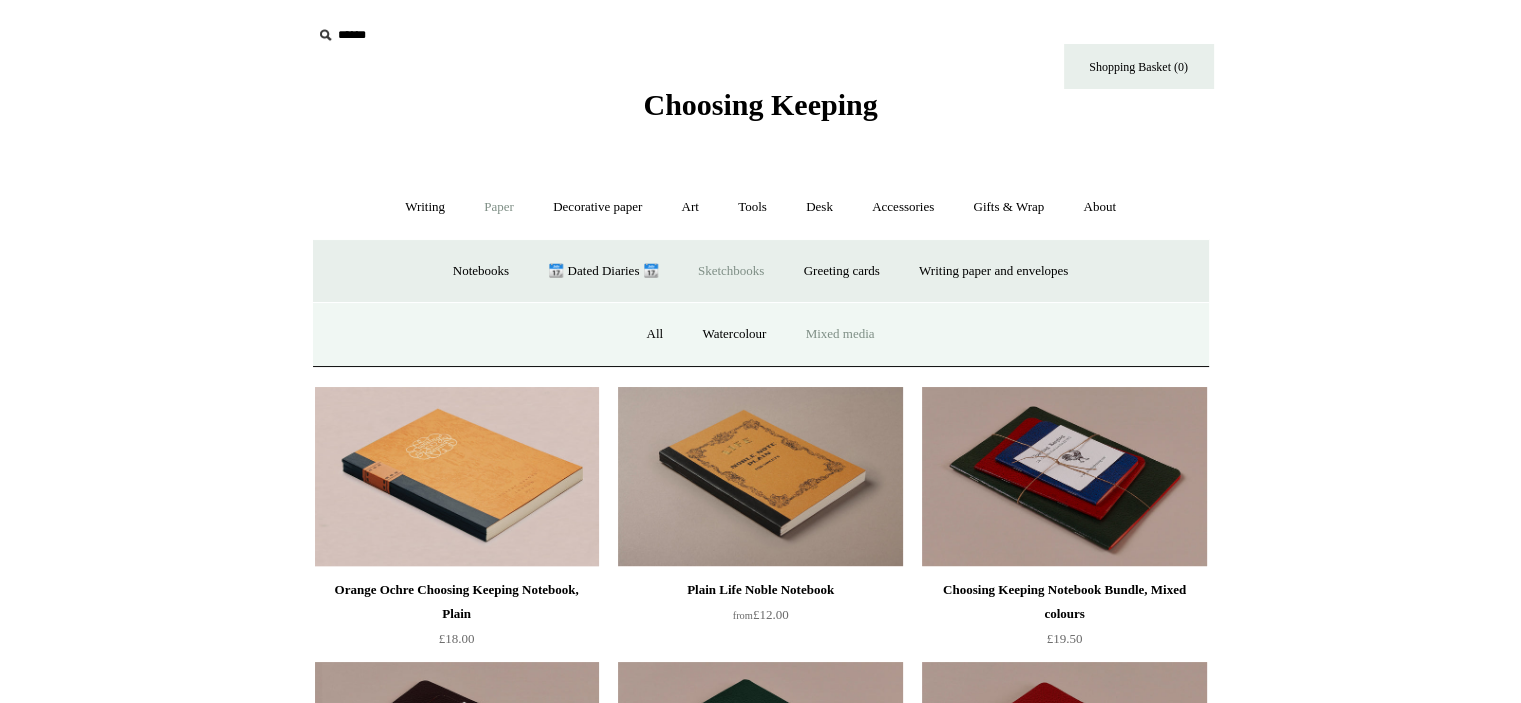 click on "Mixed media" at bounding box center [840, 334] 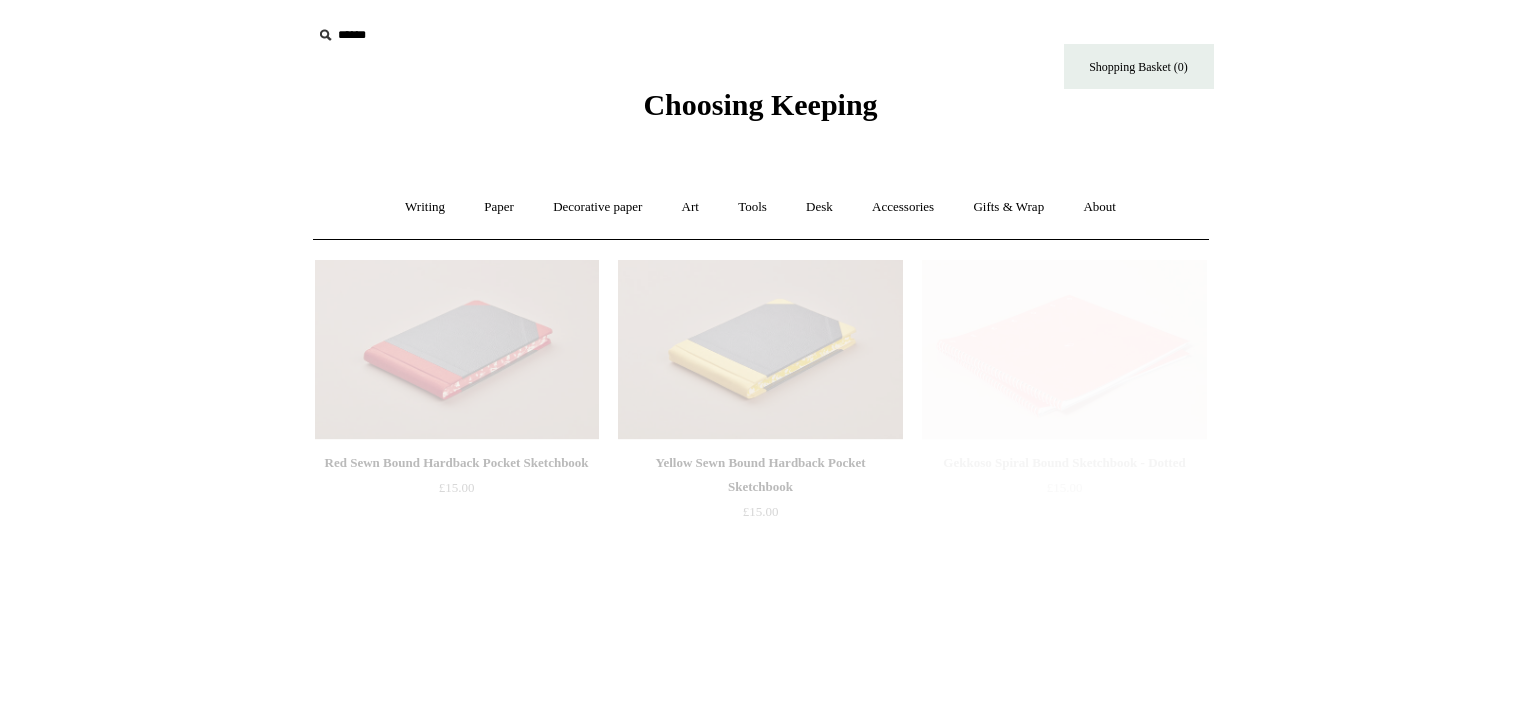 scroll, scrollTop: 0, scrollLeft: 0, axis: both 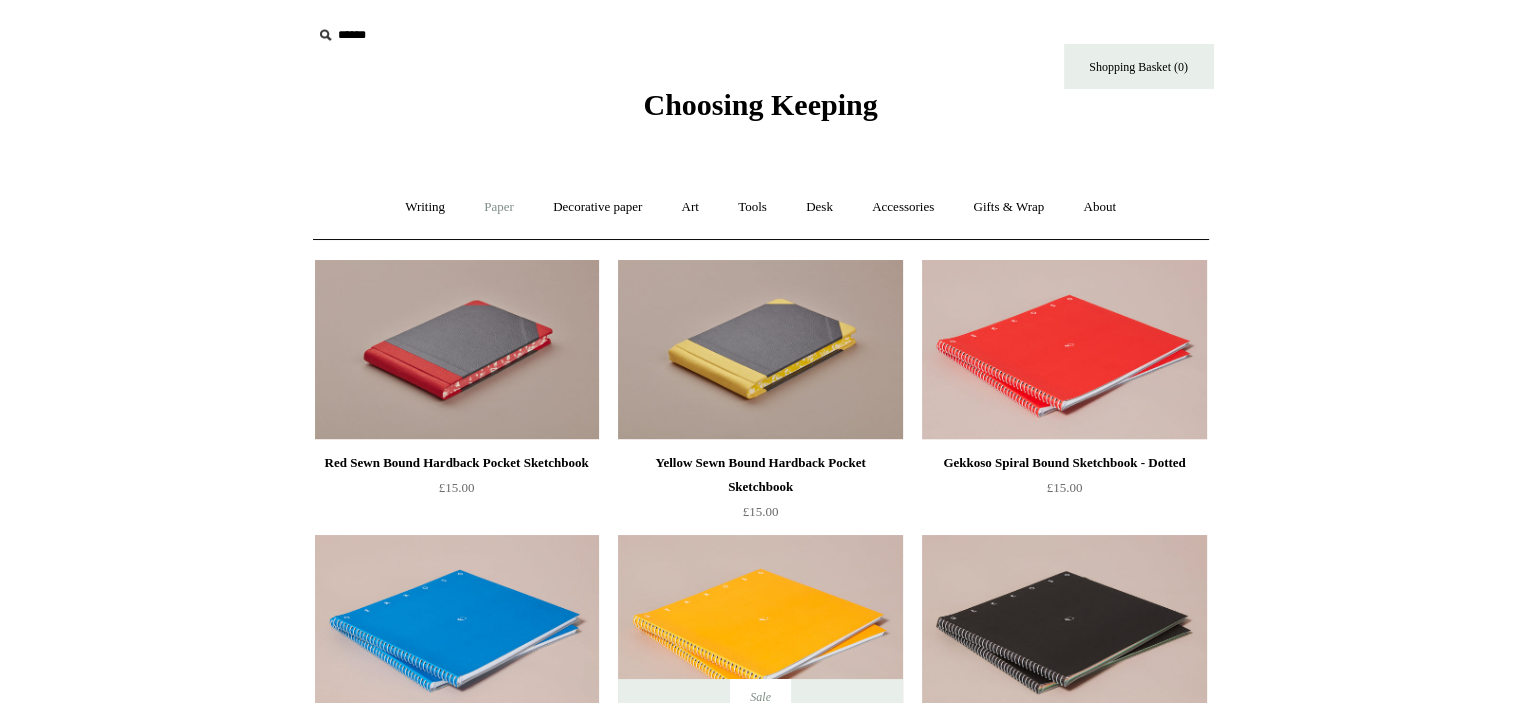 click on "Paper +" at bounding box center (499, 207) 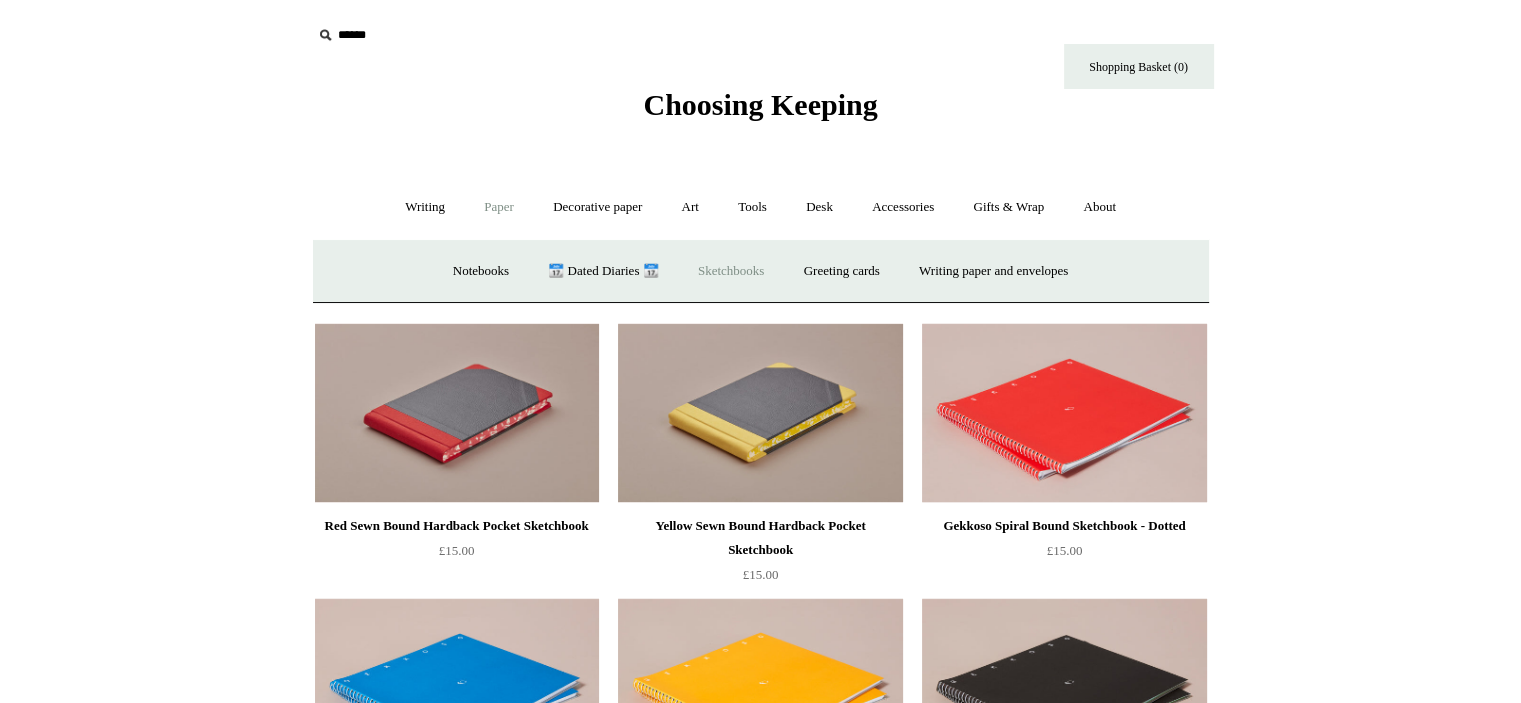 click on "Sketchbooks +" at bounding box center (731, 271) 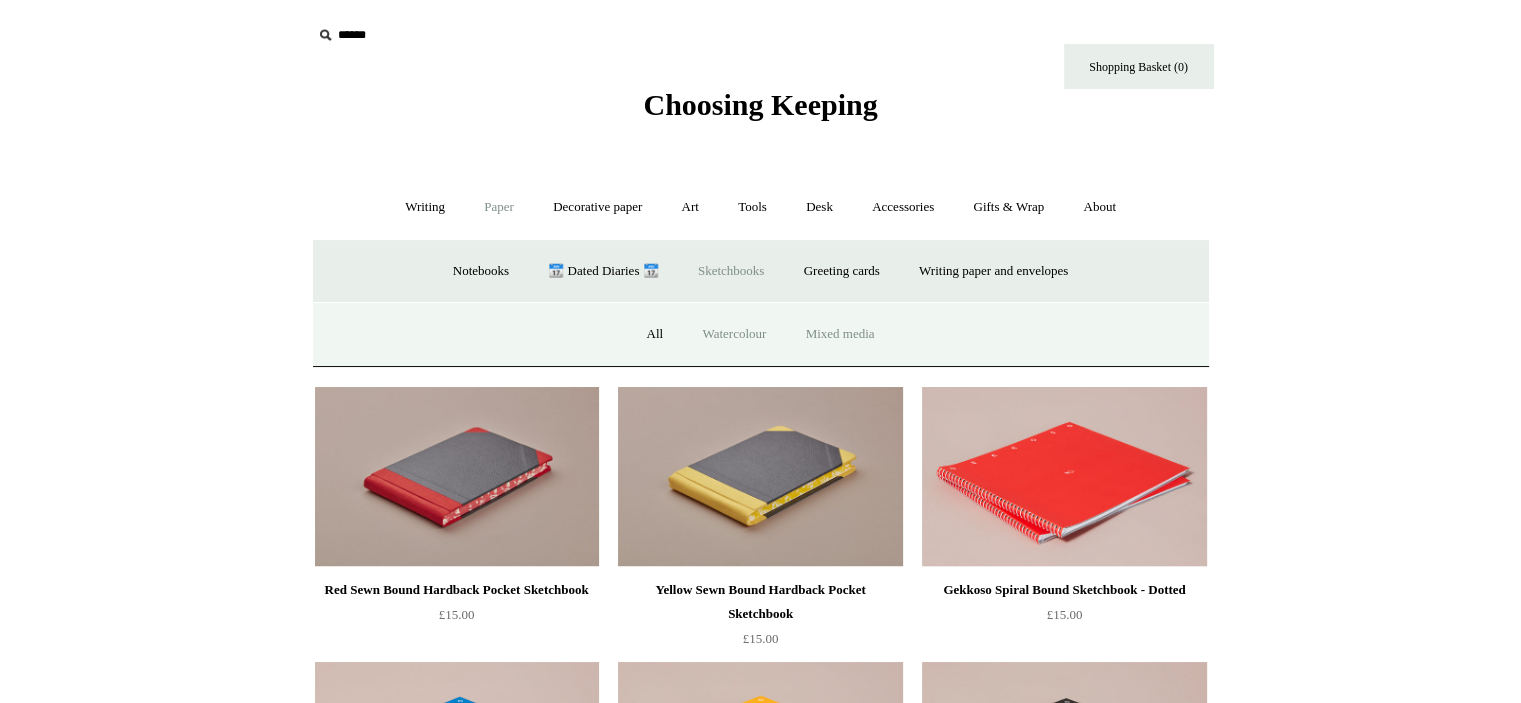 click on "Watercolour" at bounding box center (734, 334) 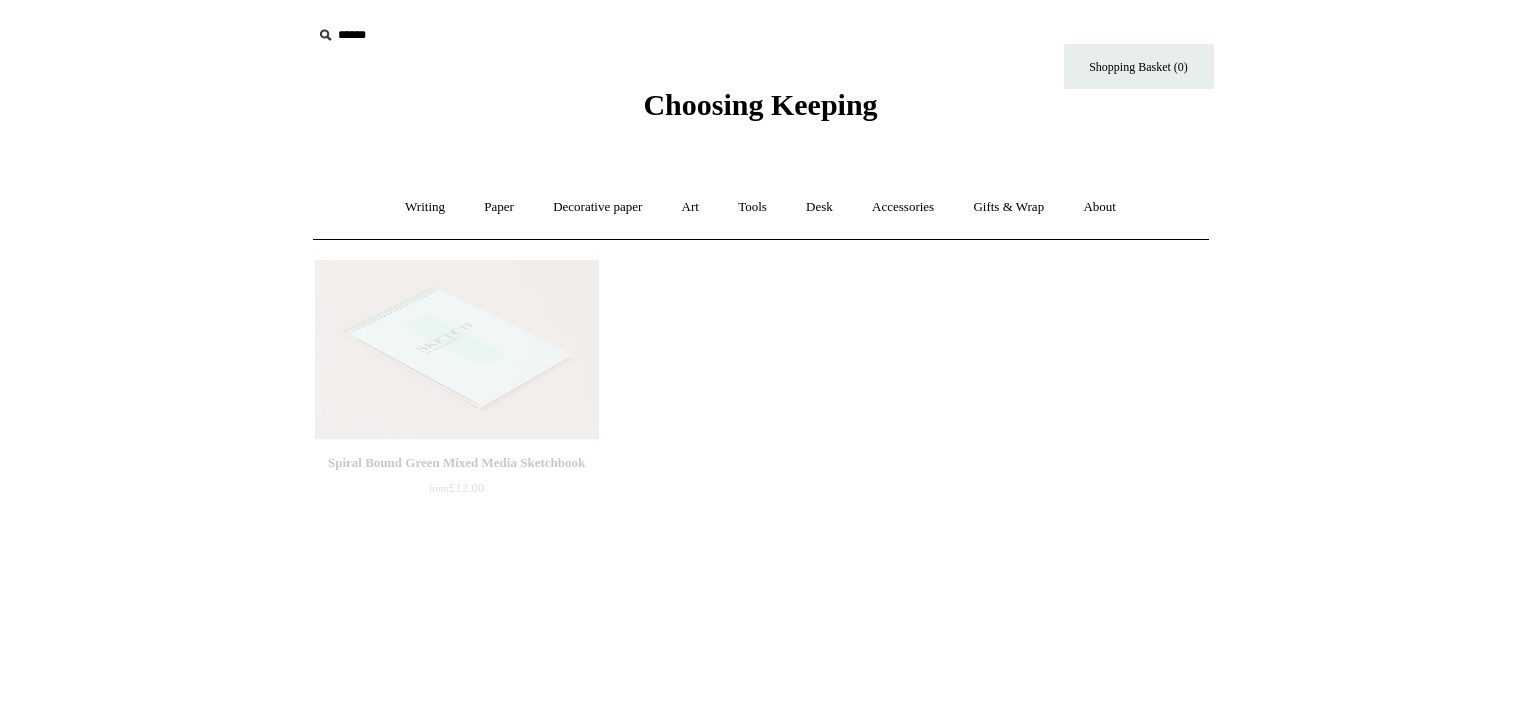 scroll, scrollTop: 0, scrollLeft: 0, axis: both 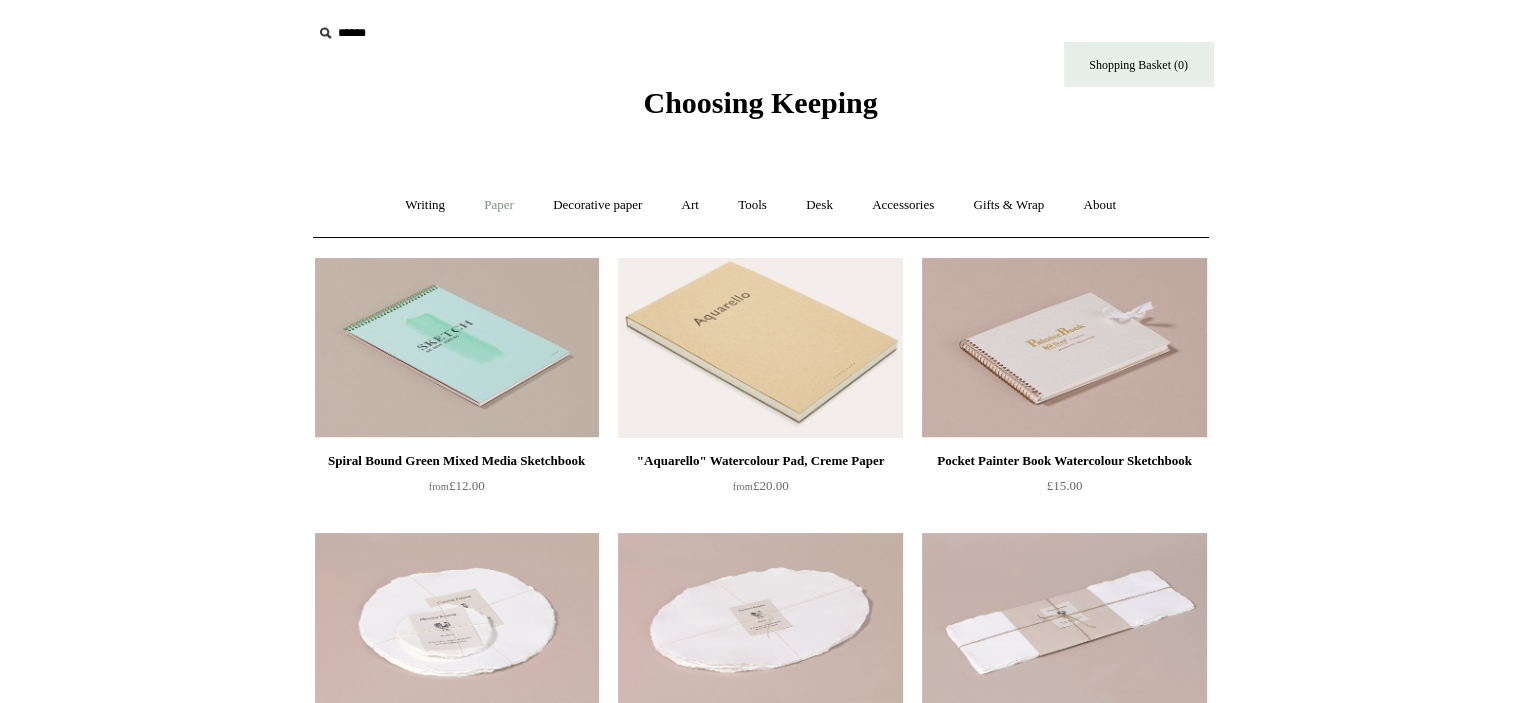click on "Paper +" at bounding box center [499, 205] 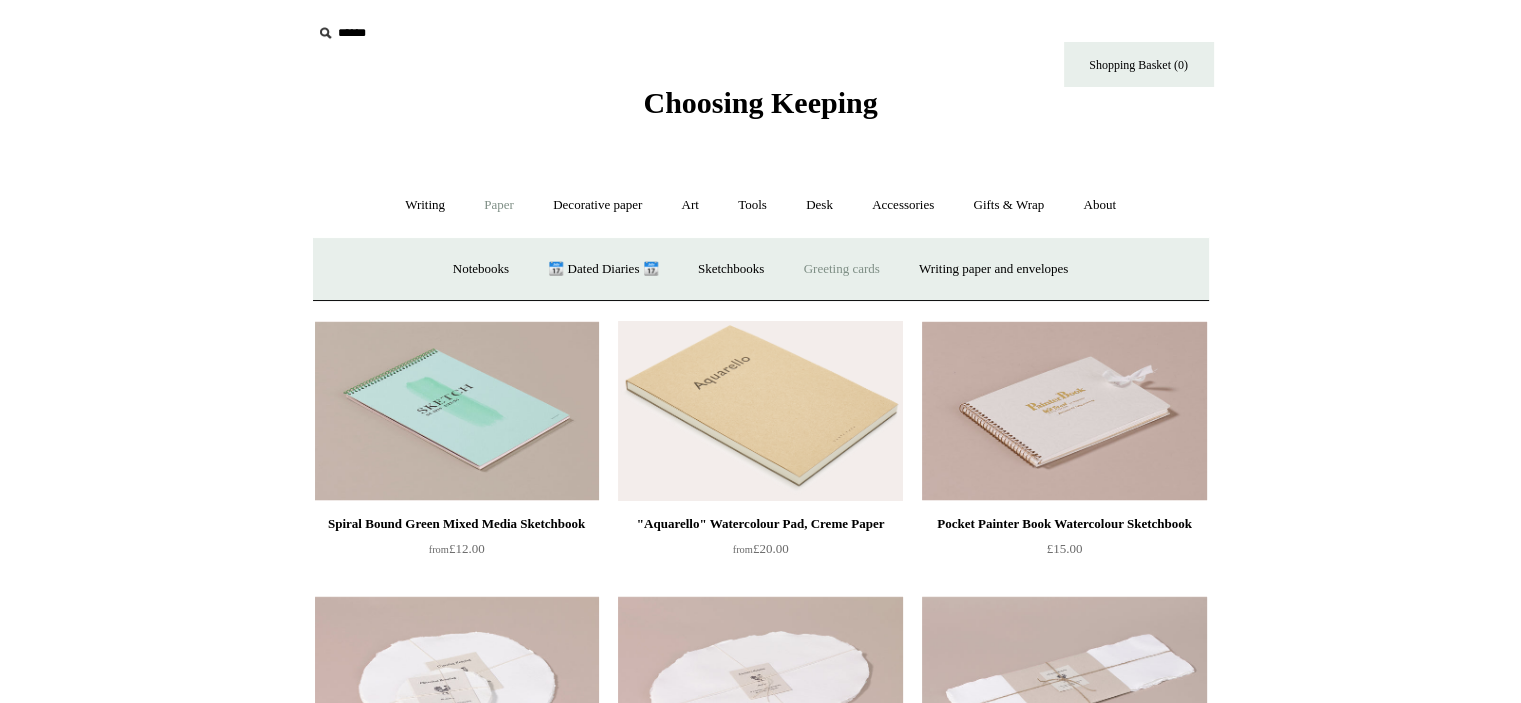 click on "Greeting cards +" at bounding box center (842, 269) 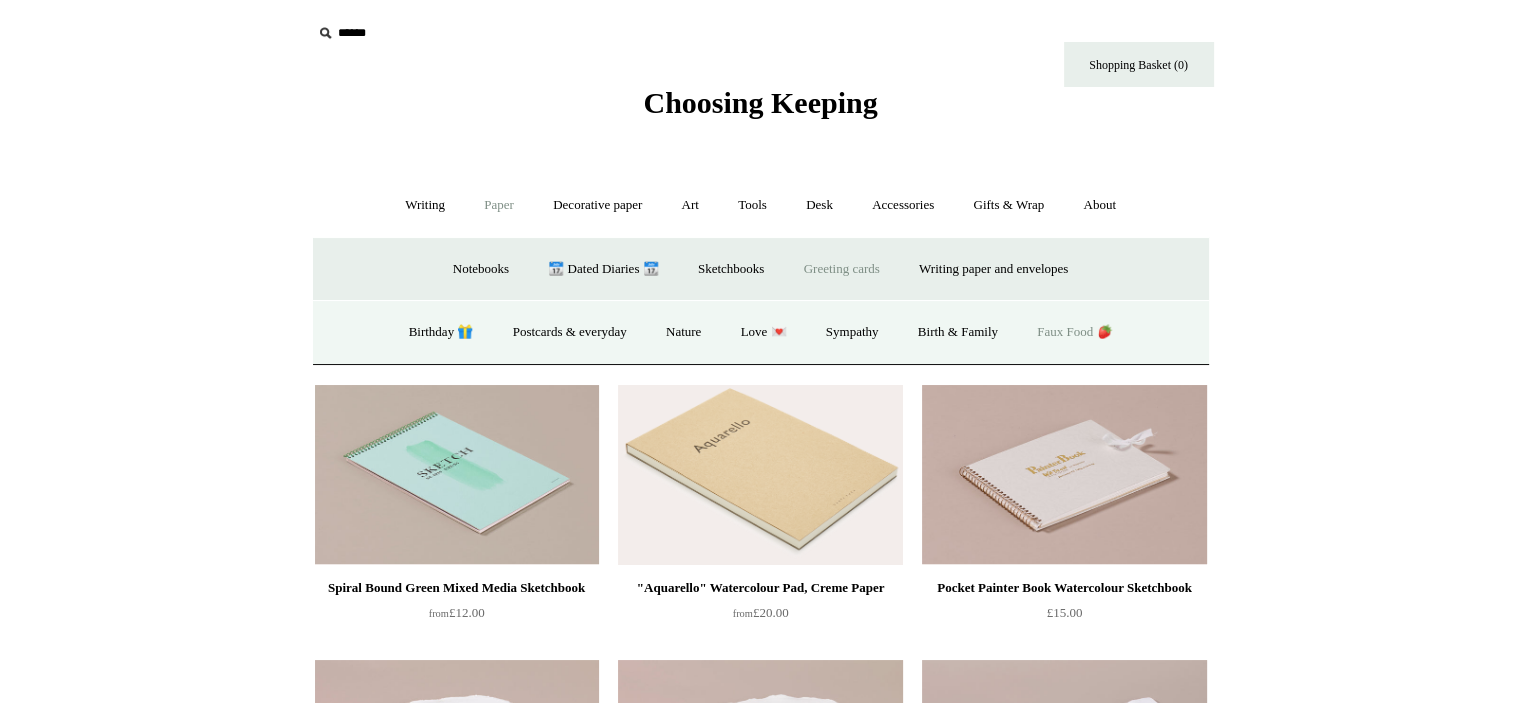 click on "Faux Food 🍓" at bounding box center [1074, 332] 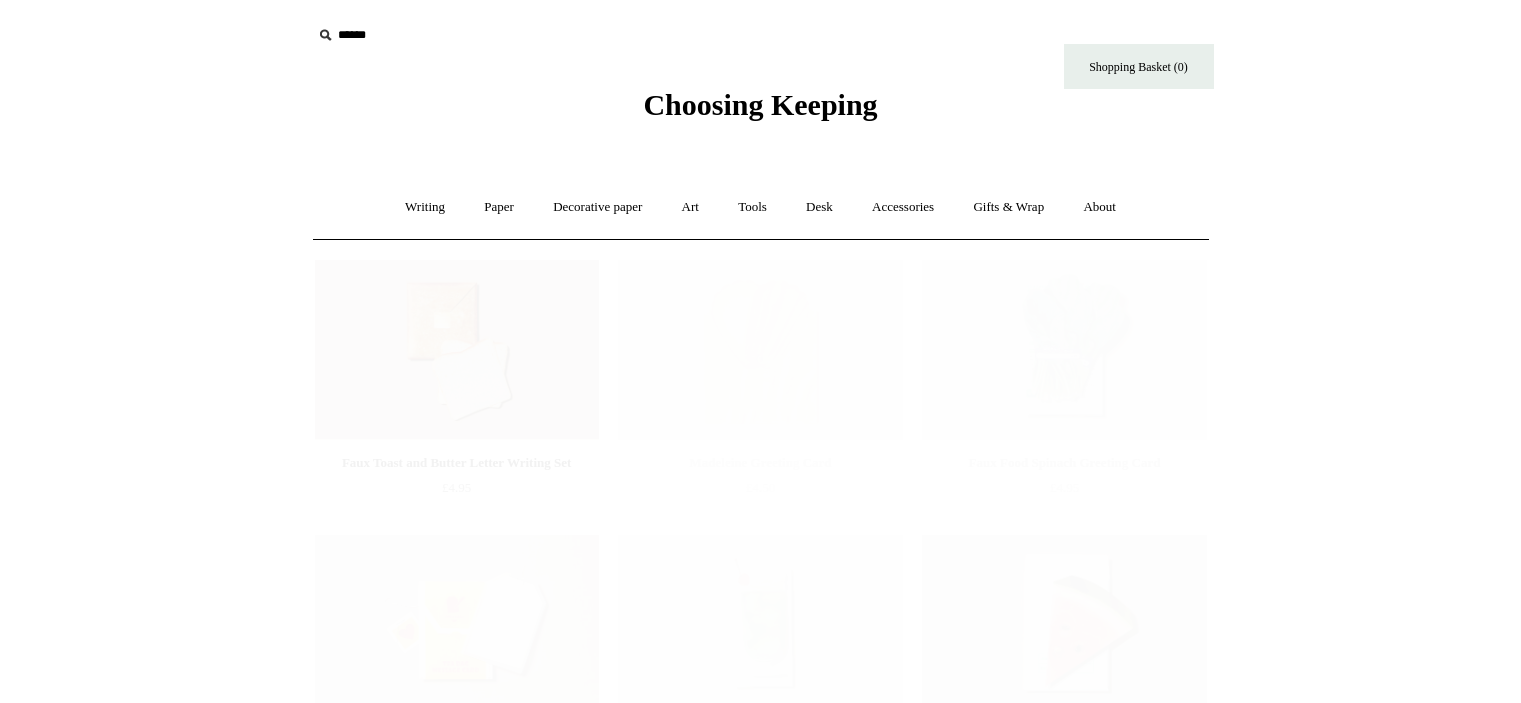 scroll, scrollTop: 0, scrollLeft: 0, axis: both 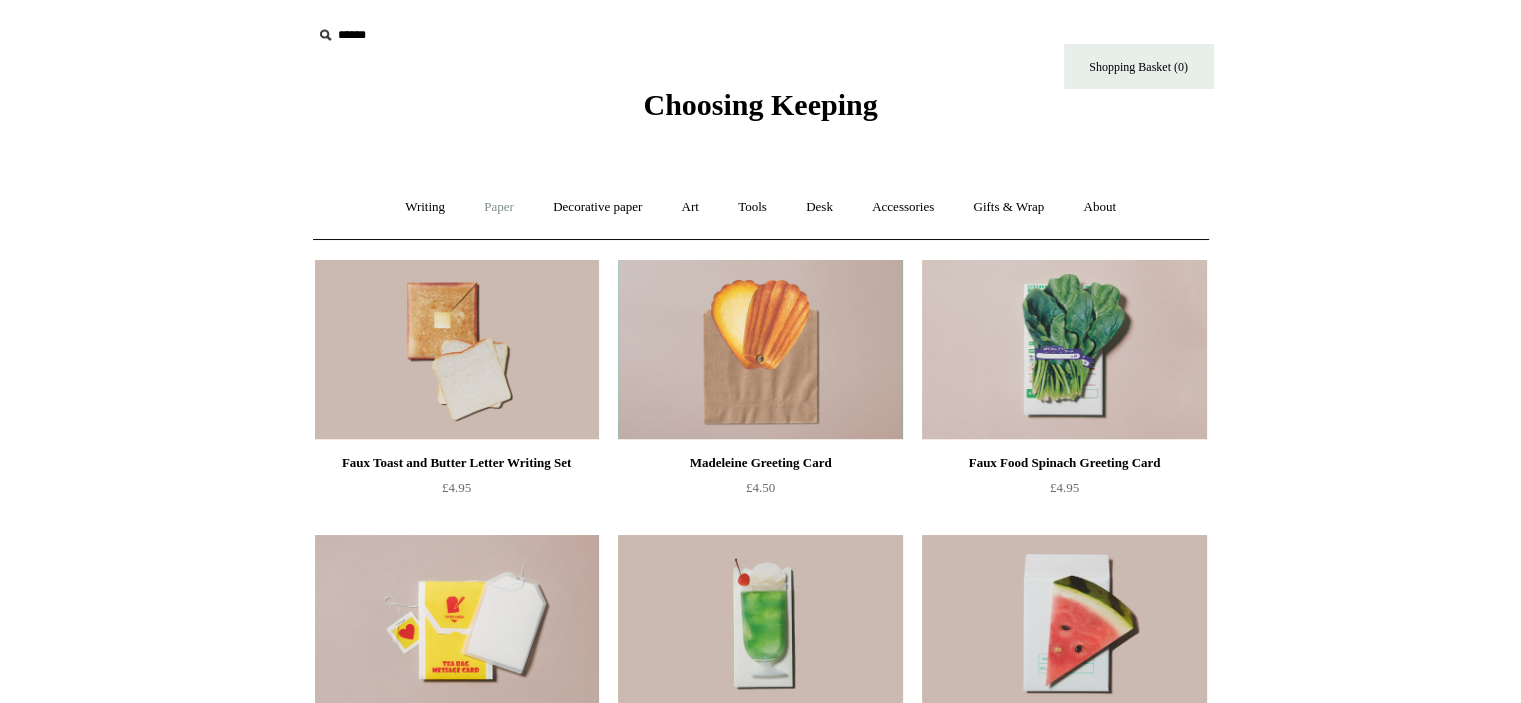click on "Paper +" at bounding box center [499, 207] 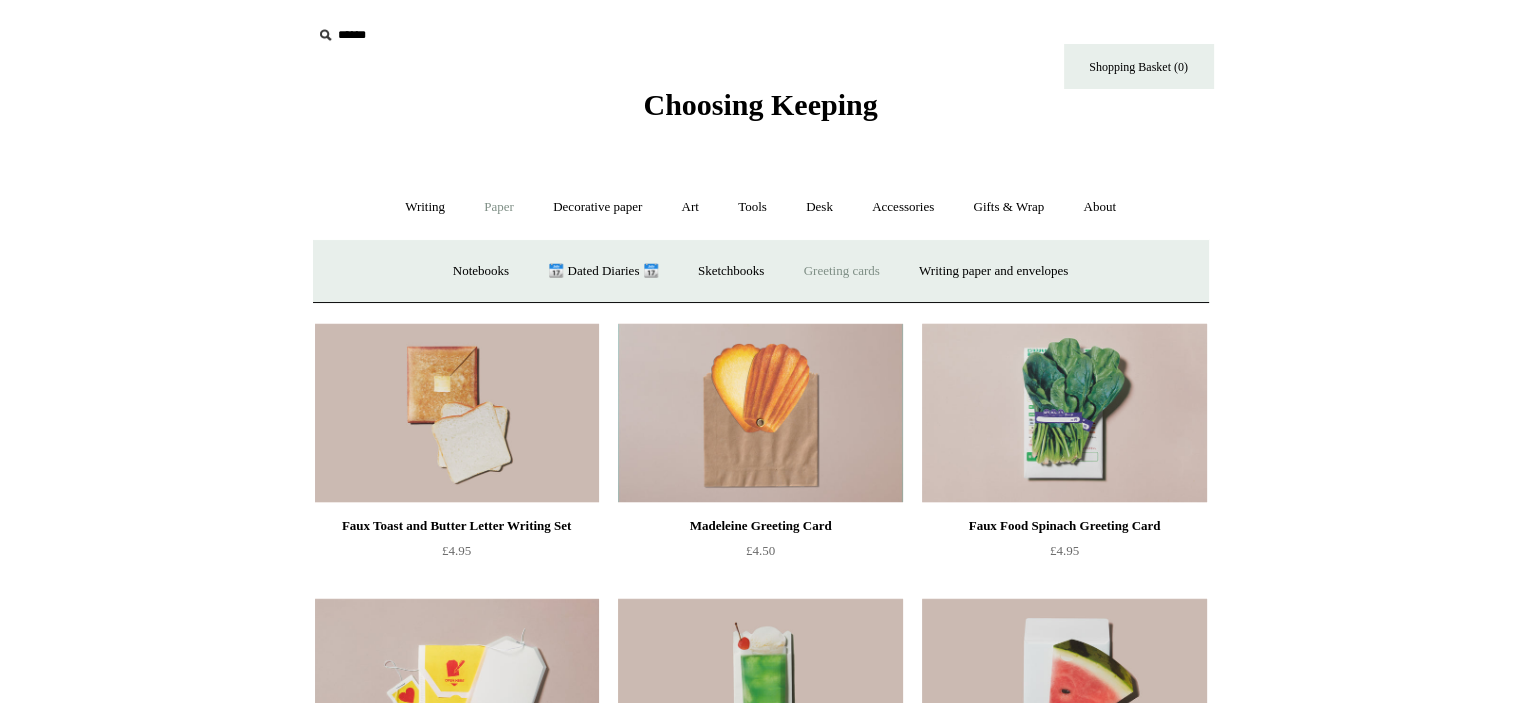 click on "Greeting cards +" at bounding box center [842, 271] 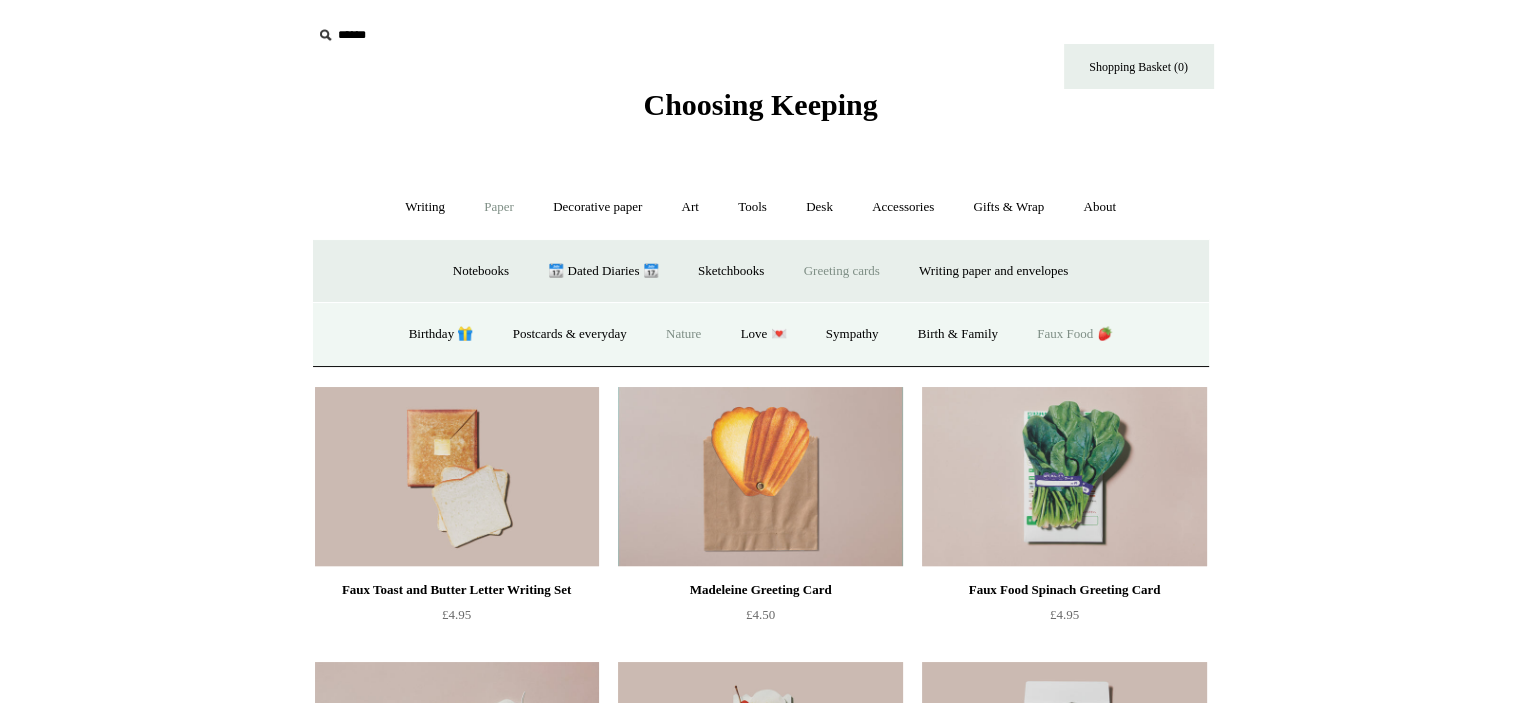 click on "Nature" at bounding box center (683, 334) 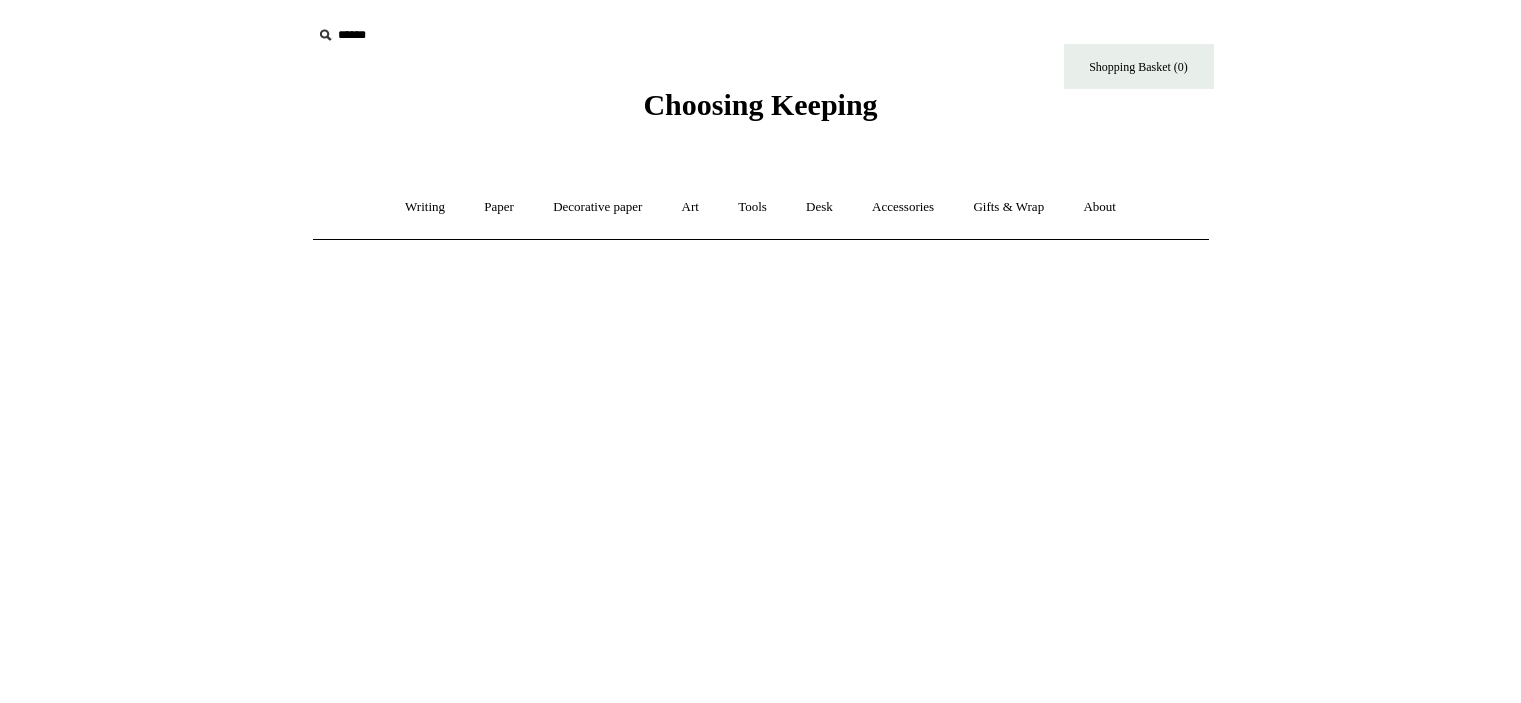 scroll, scrollTop: 0, scrollLeft: 0, axis: both 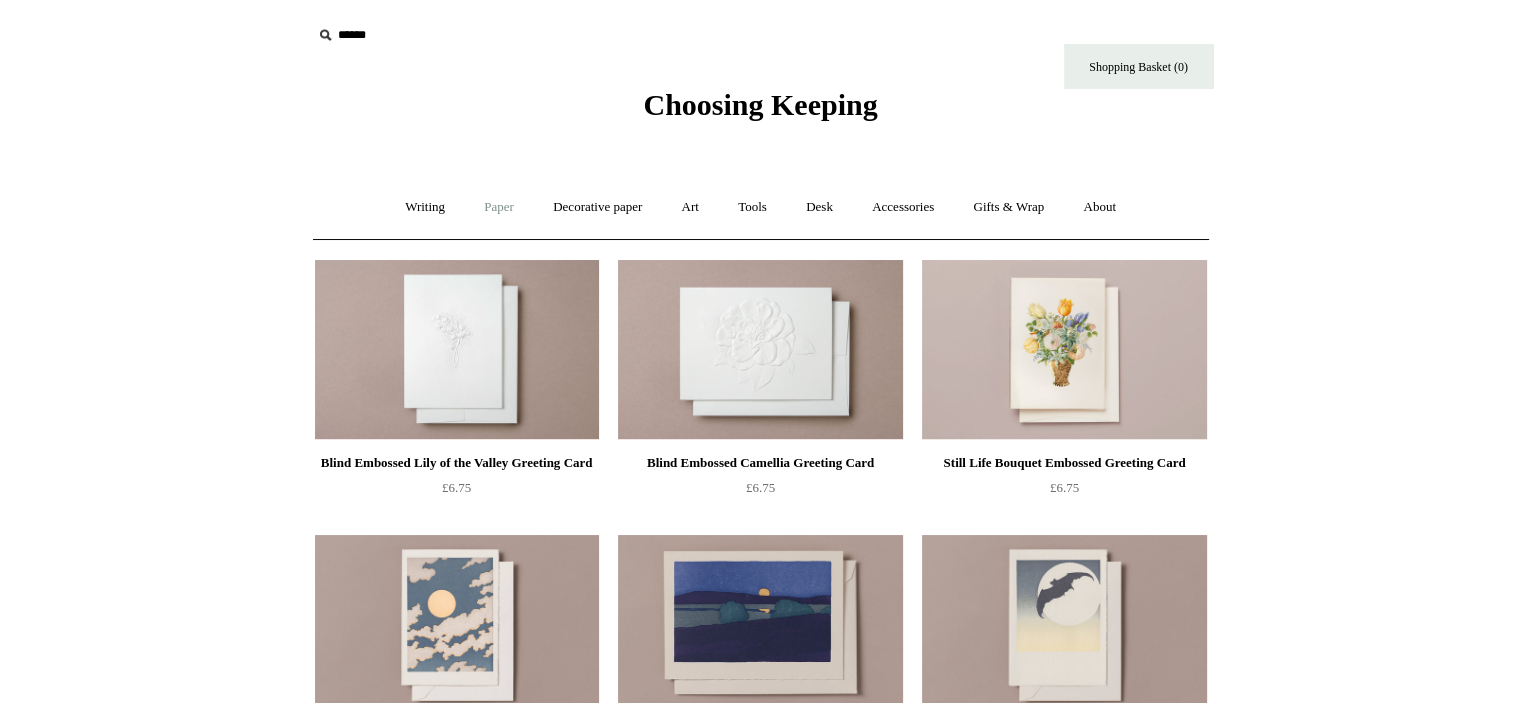 click on "Paper +" at bounding box center (499, 207) 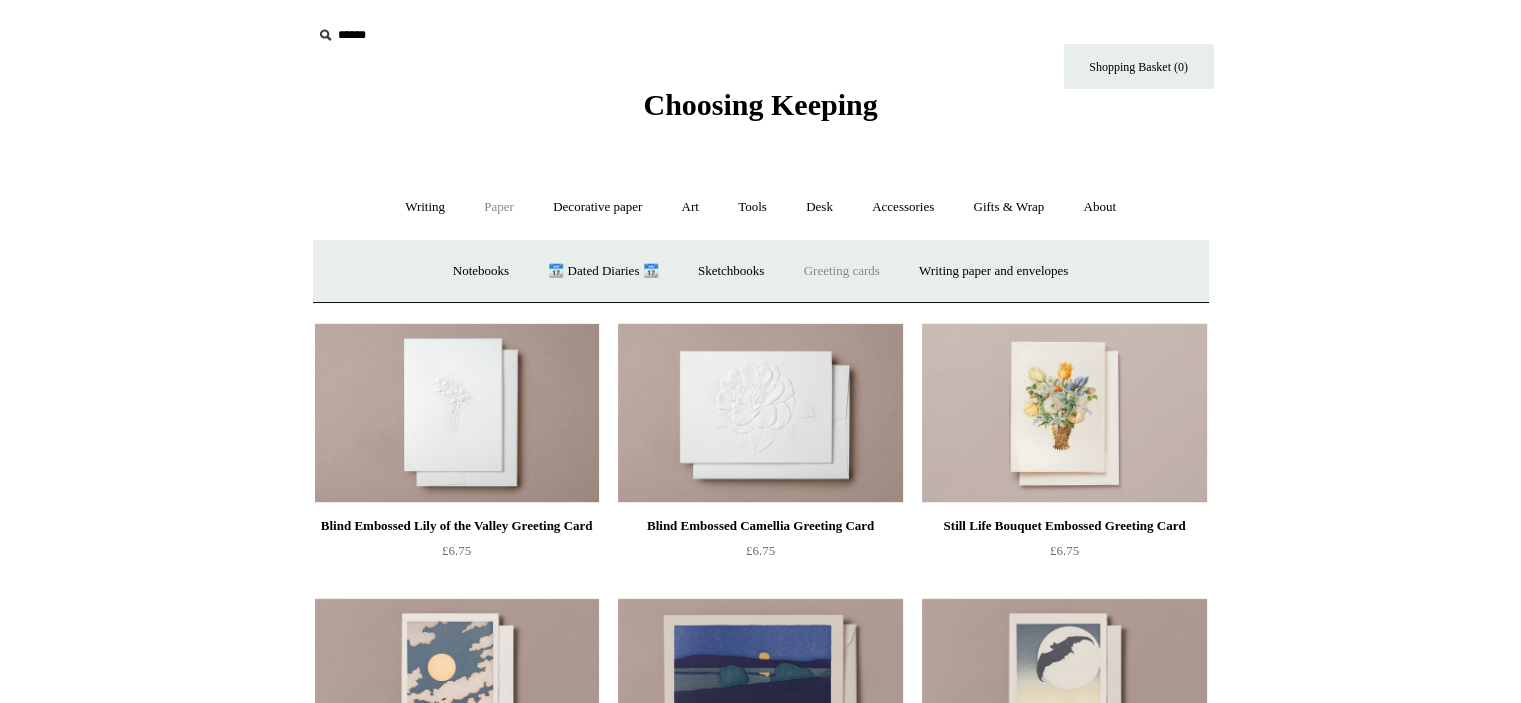 click on "Greeting cards +" at bounding box center (842, 271) 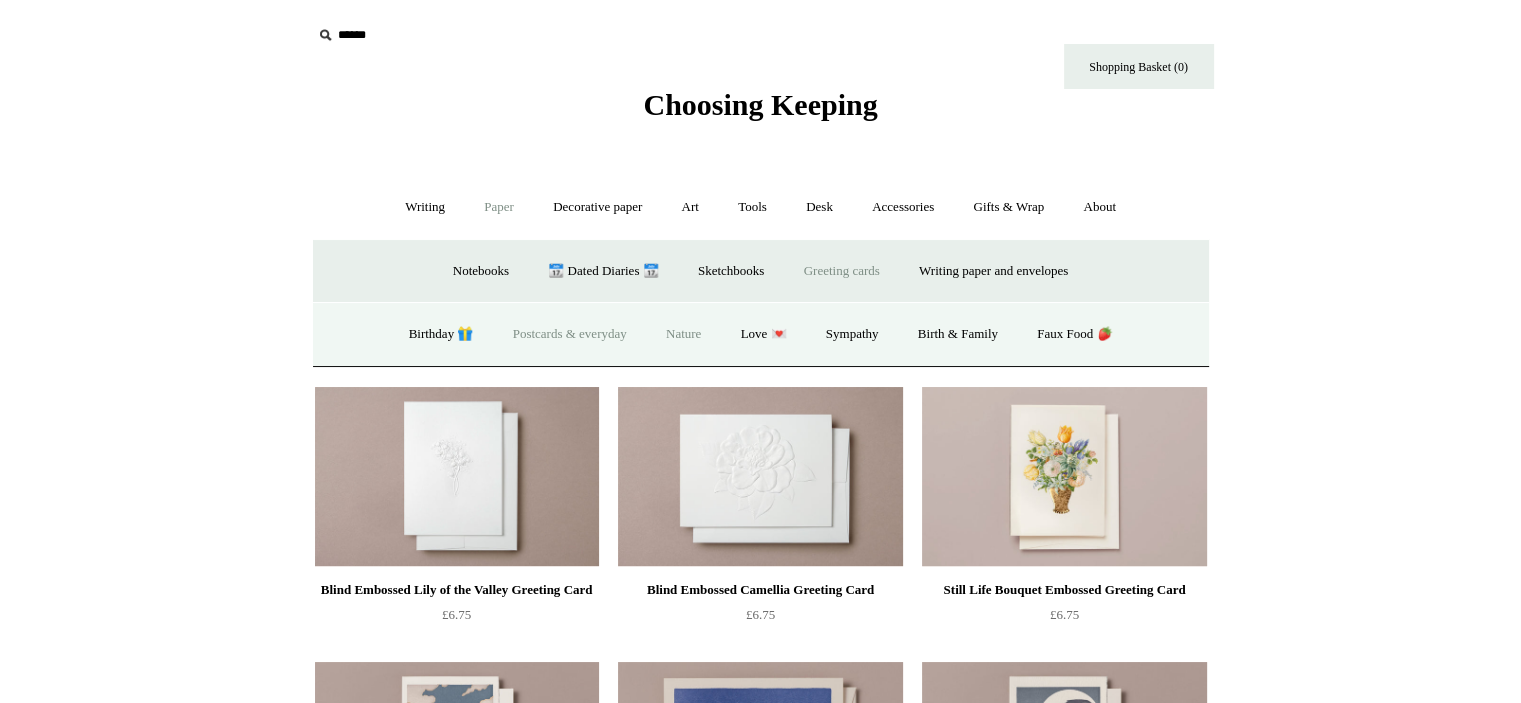 click on "Postcards & everyday" at bounding box center (570, 334) 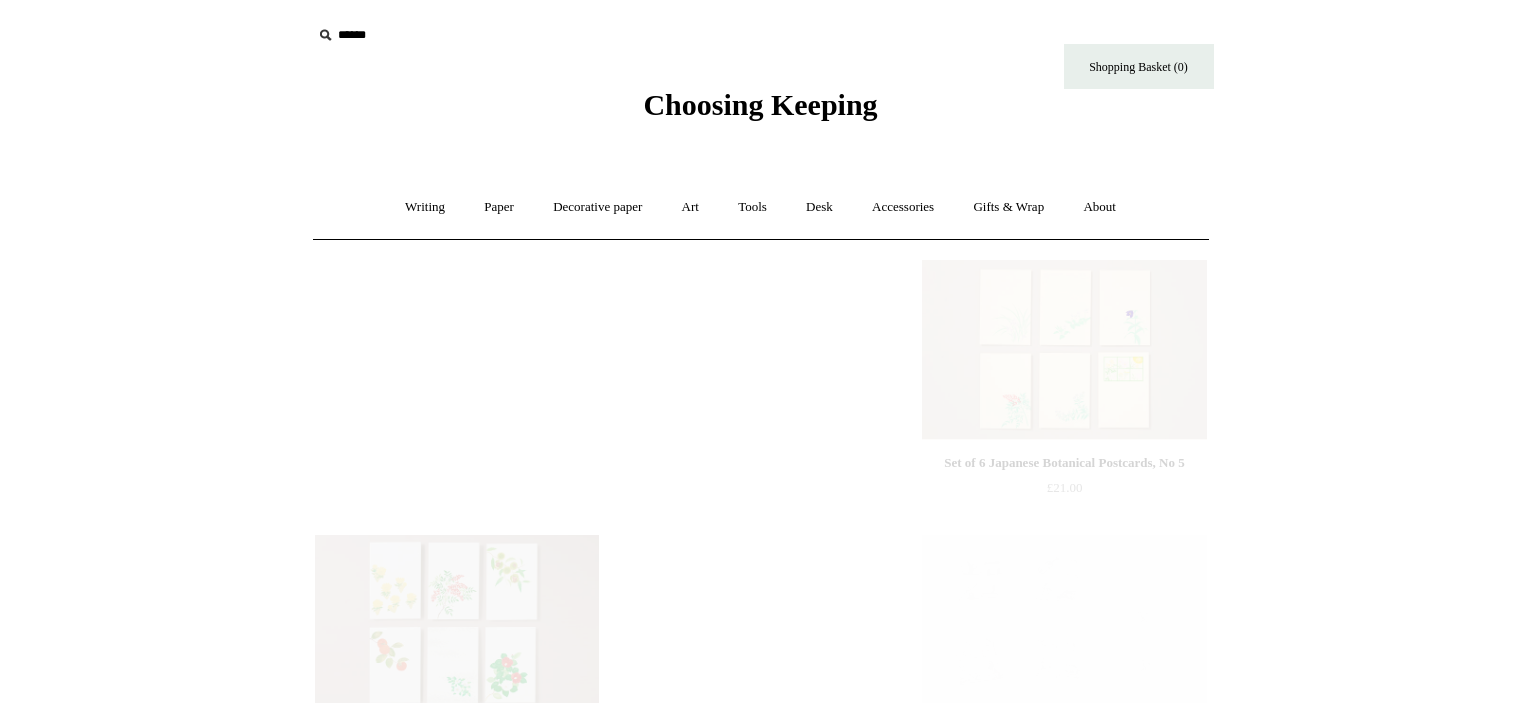 scroll, scrollTop: 0, scrollLeft: 0, axis: both 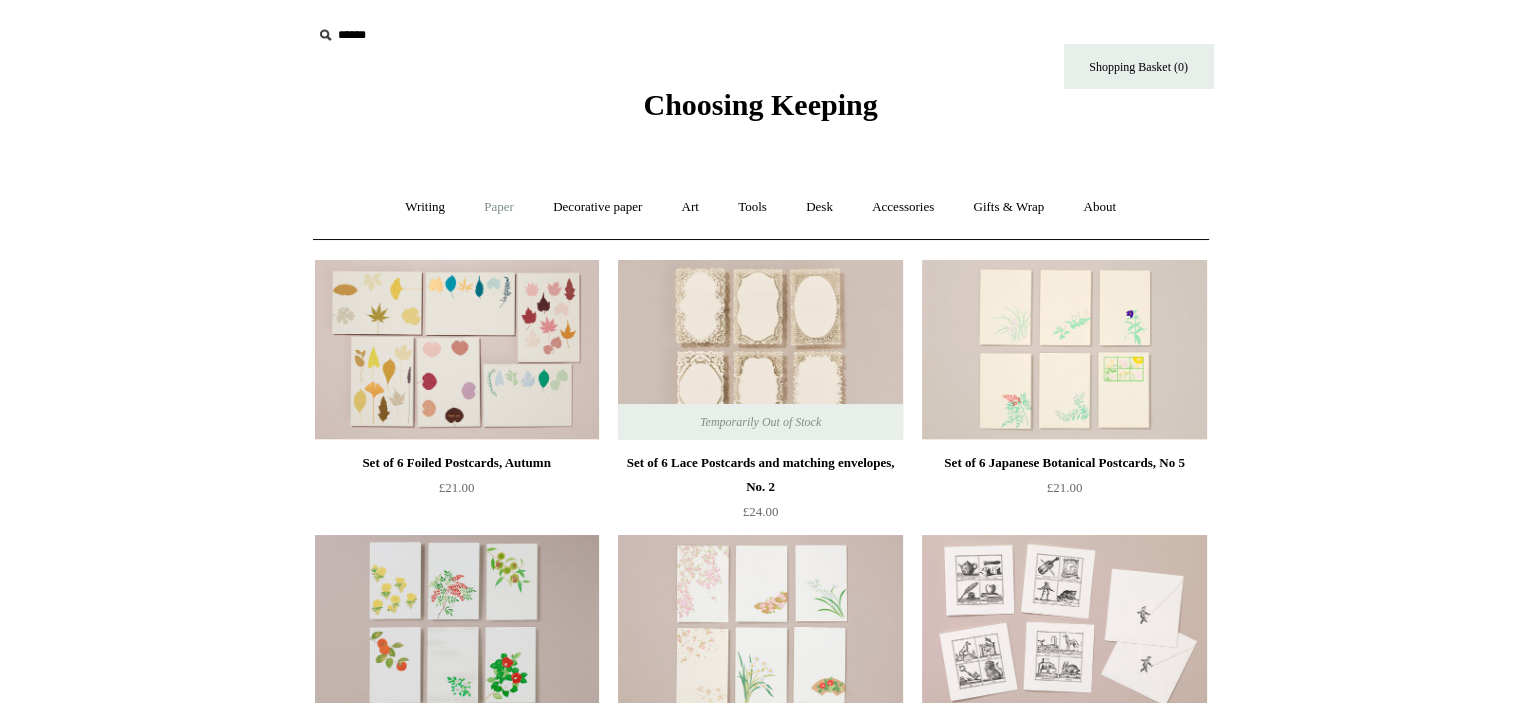 click on "Paper +" at bounding box center (499, 207) 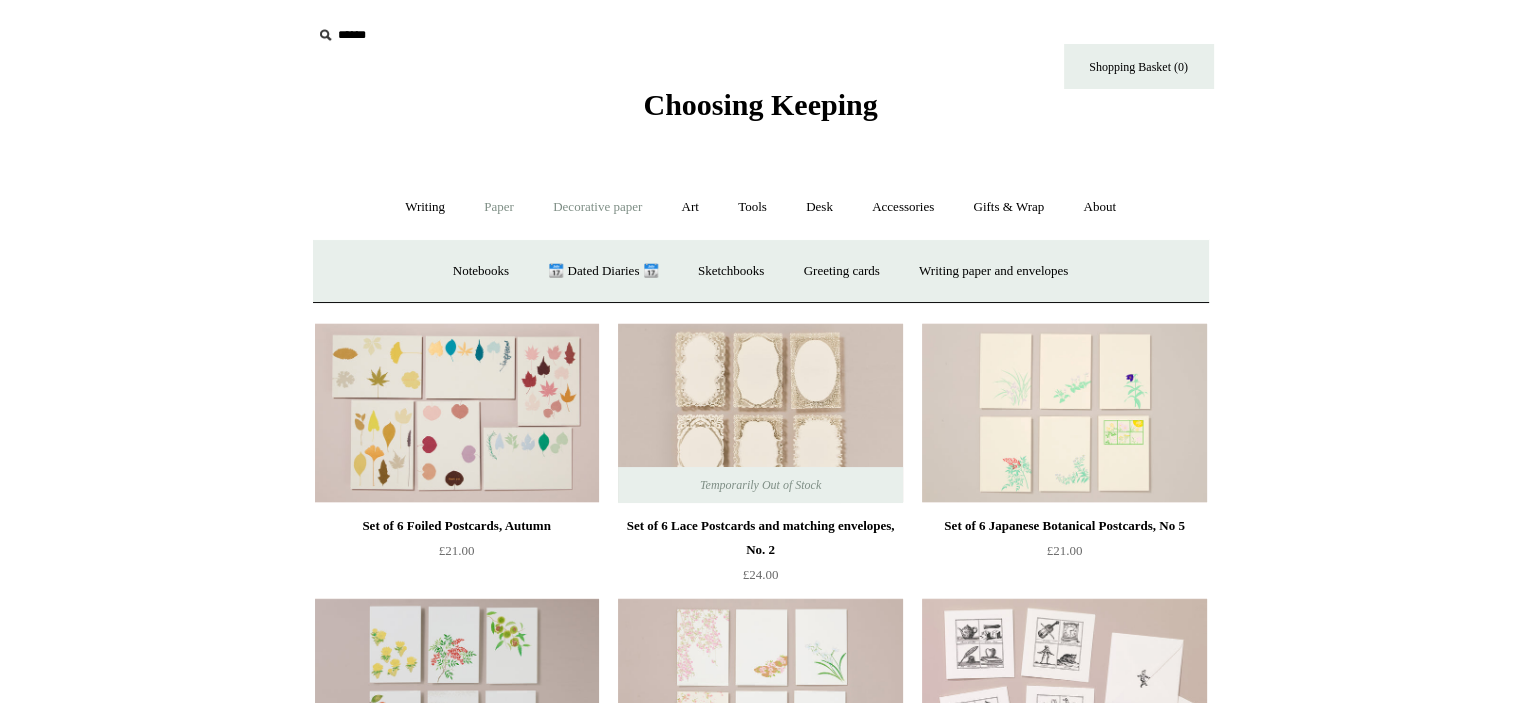 click on "Decorative paper +" at bounding box center (597, 207) 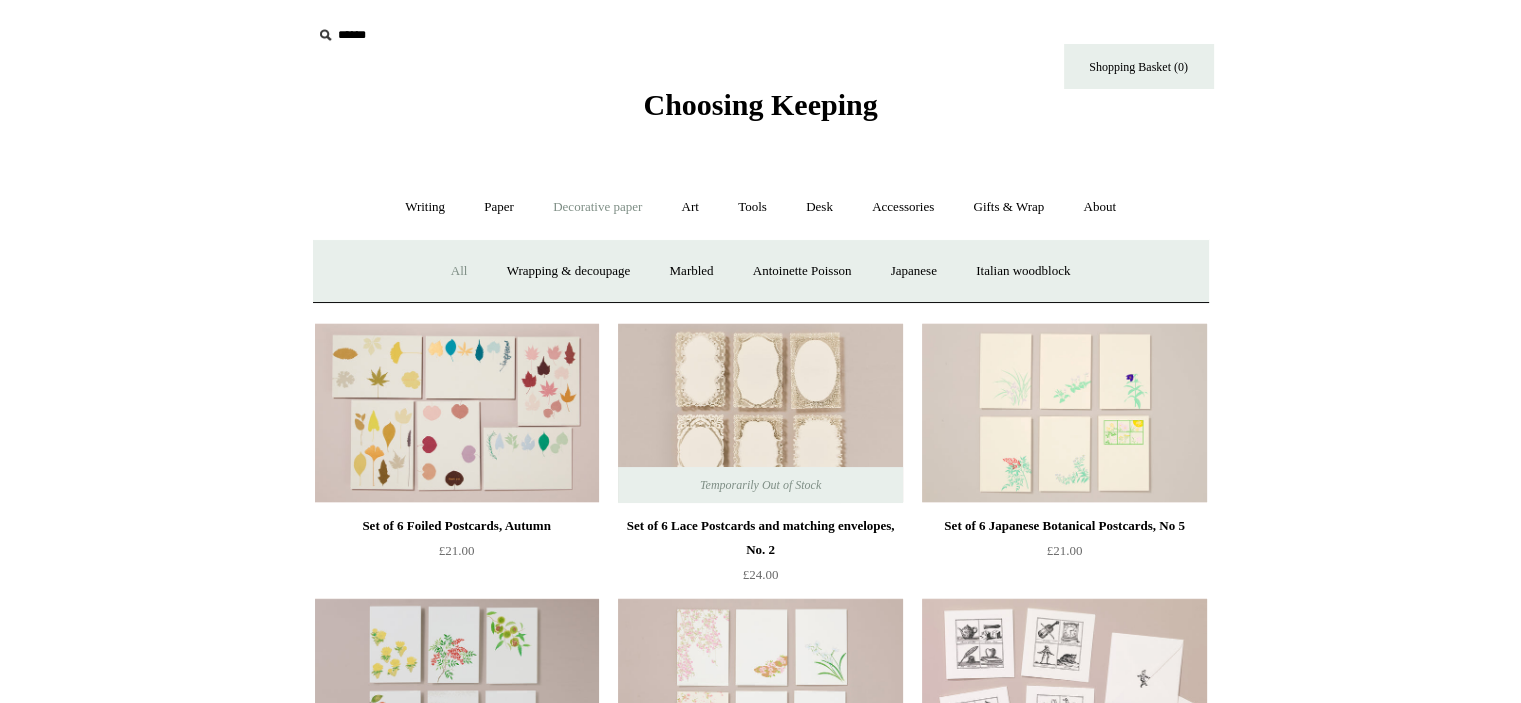 click on "All" at bounding box center (459, 271) 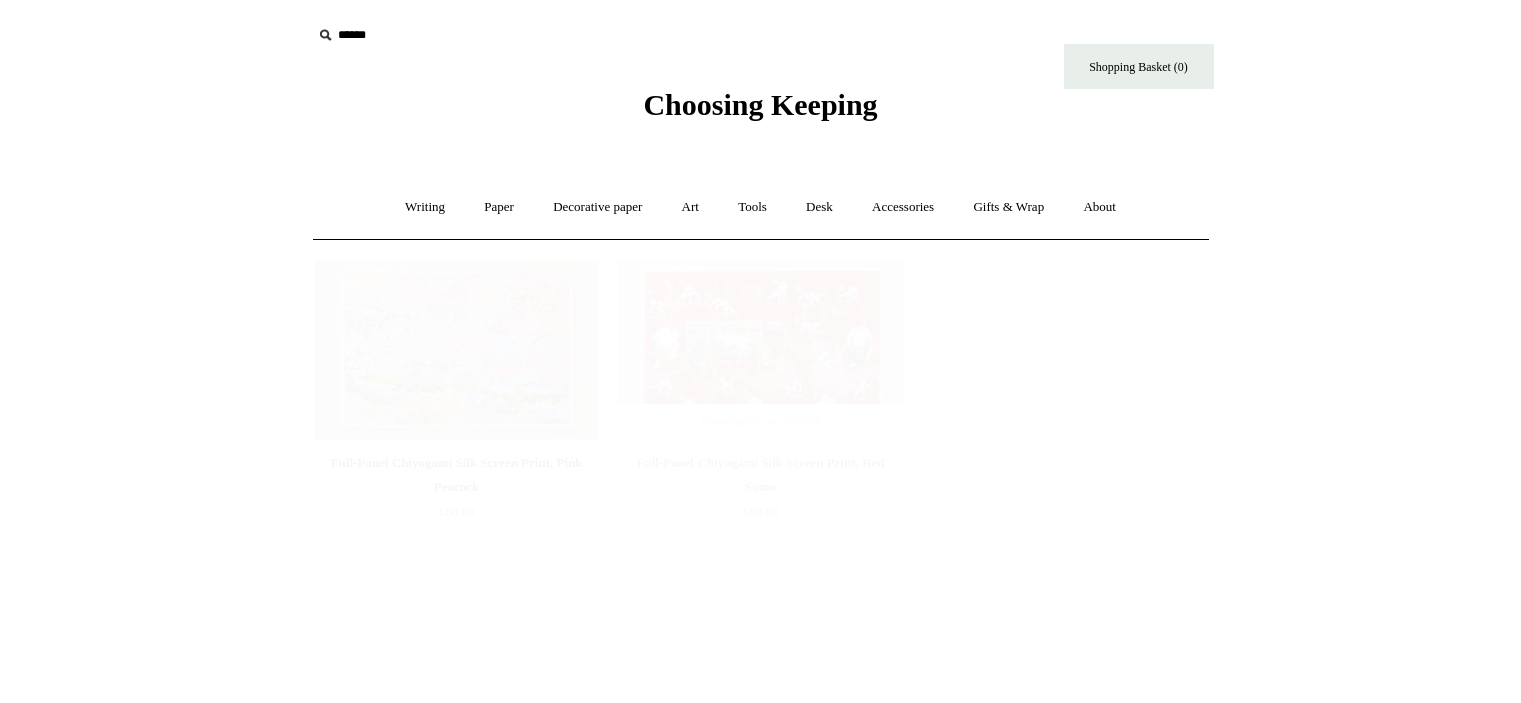 scroll, scrollTop: 0, scrollLeft: 0, axis: both 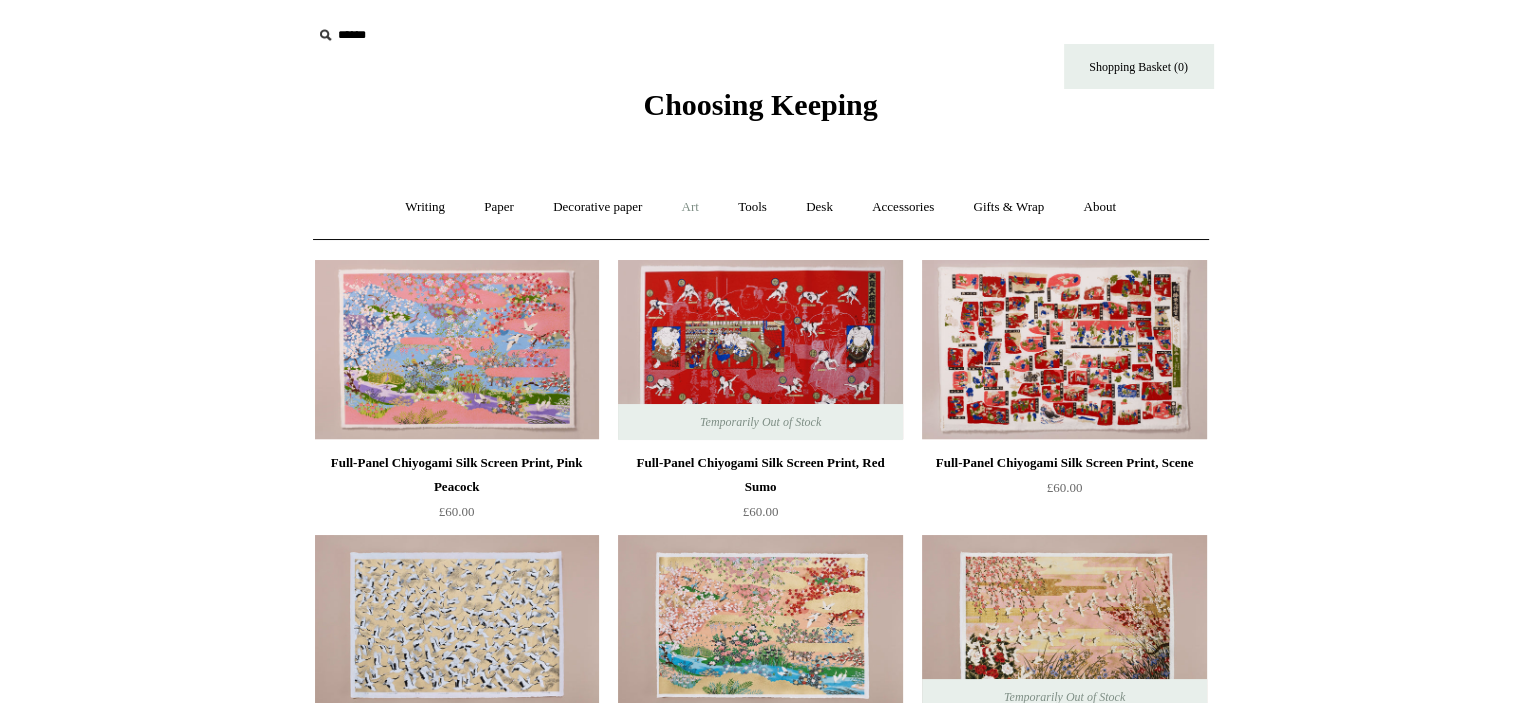 click on "Art +" at bounding box center (690, 207) 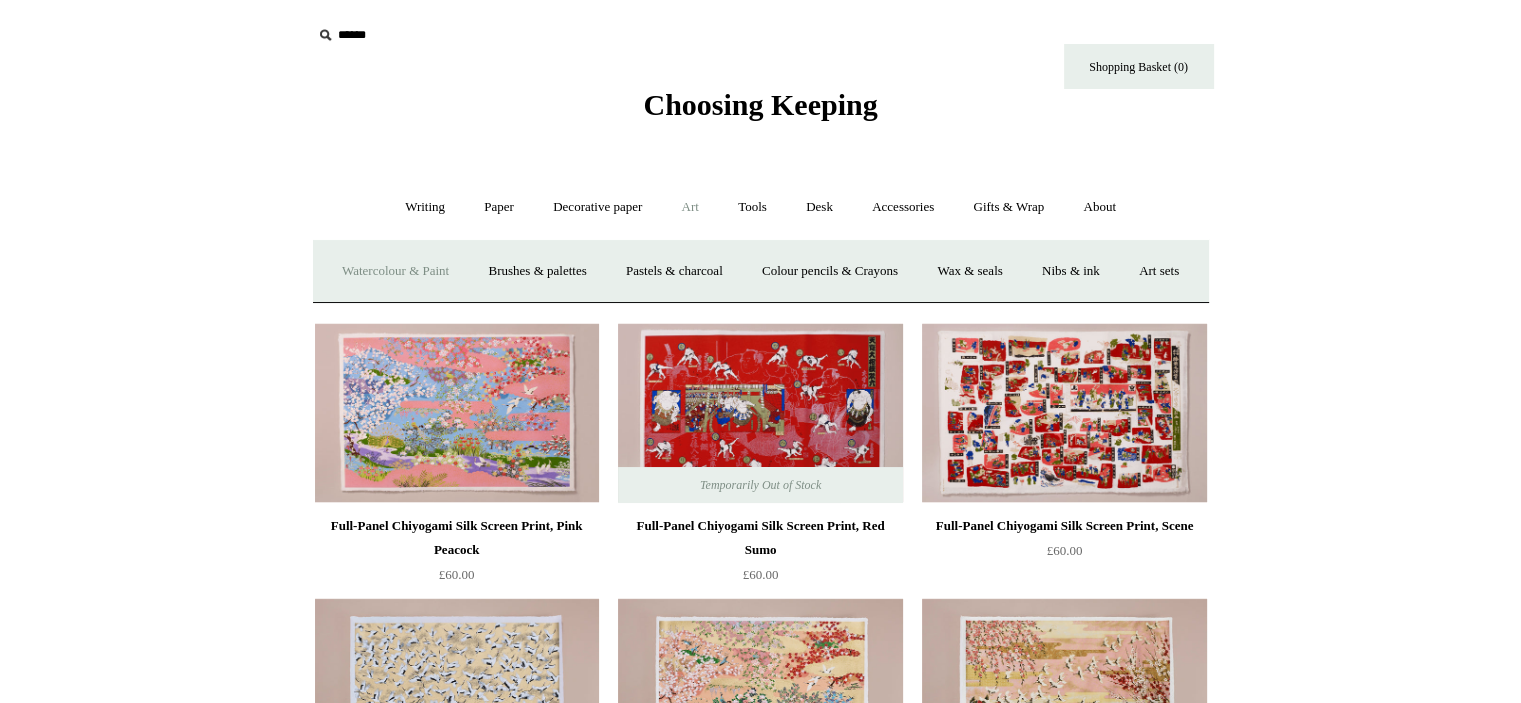 click on "Watercolour & Paint" at bounding box center [395, 271] 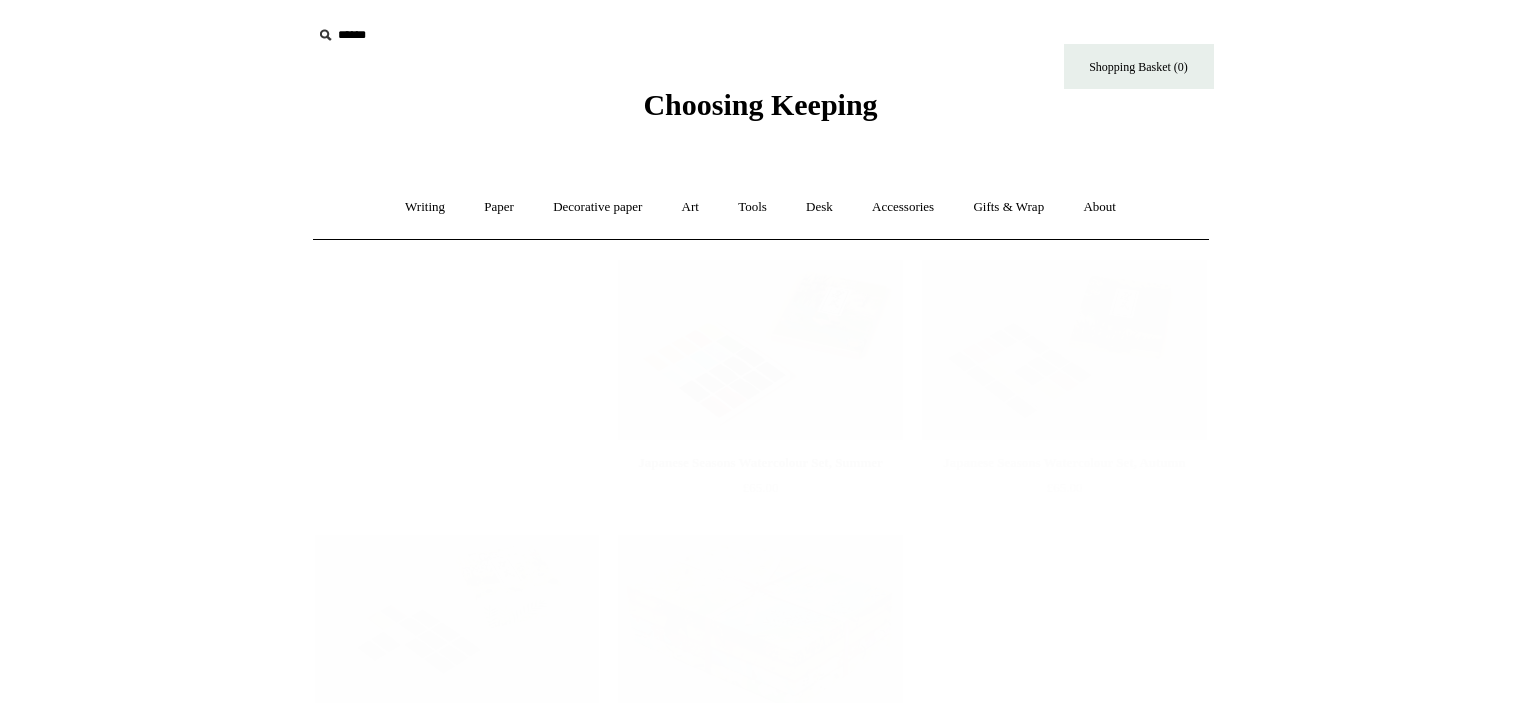 scroll, scrollTop: 0, scrollLeft: 0, axis: both 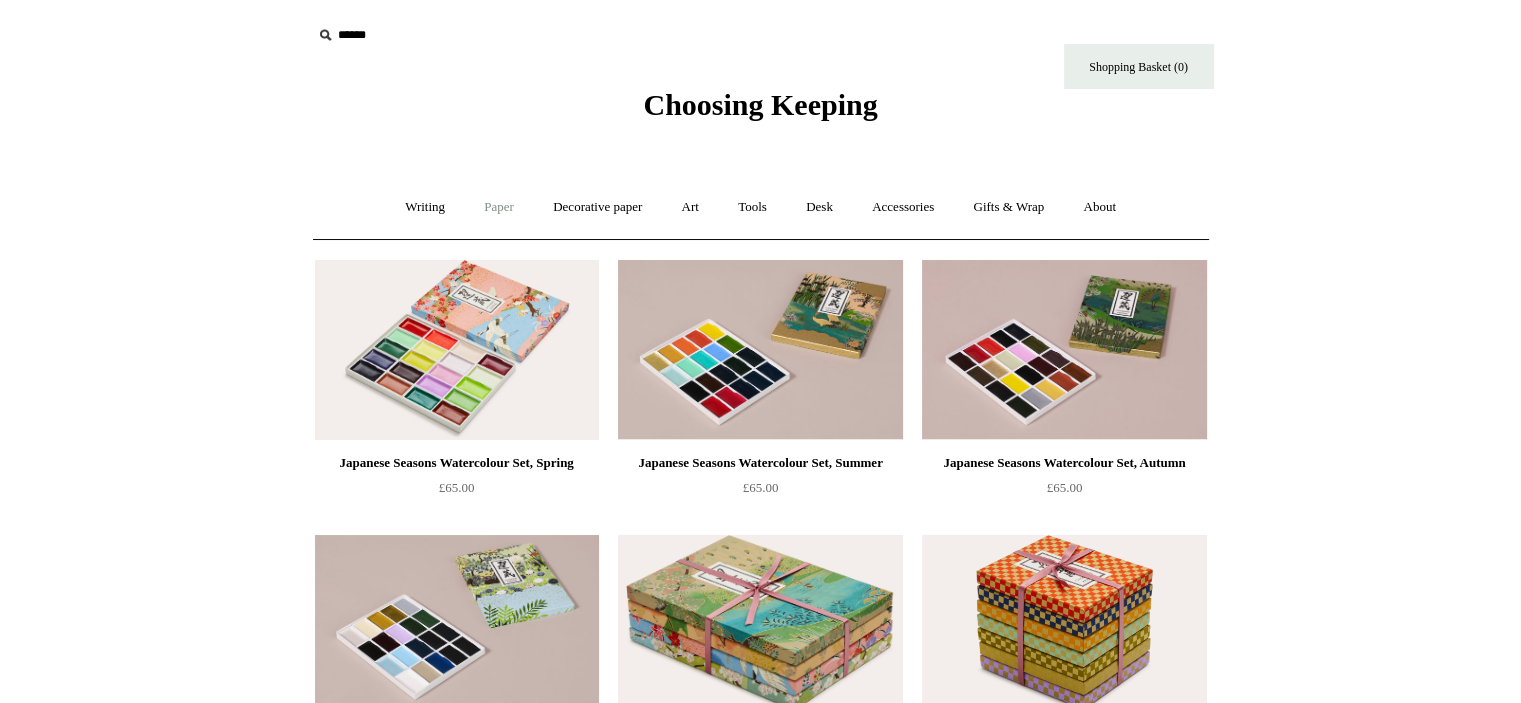 click on "Paper +" at bounding box center (499, 207) 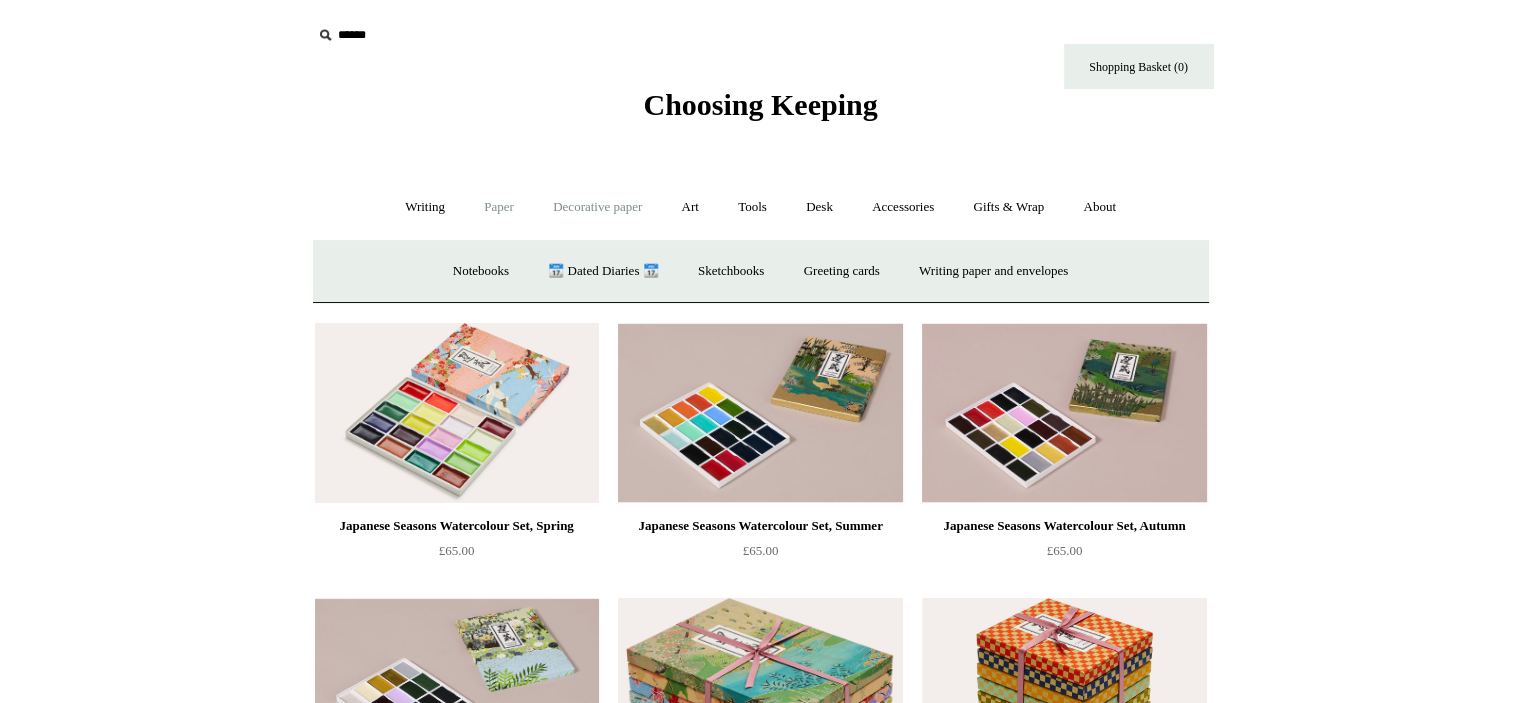 click on "Decorative paper +" at bounding box center (597, 207) 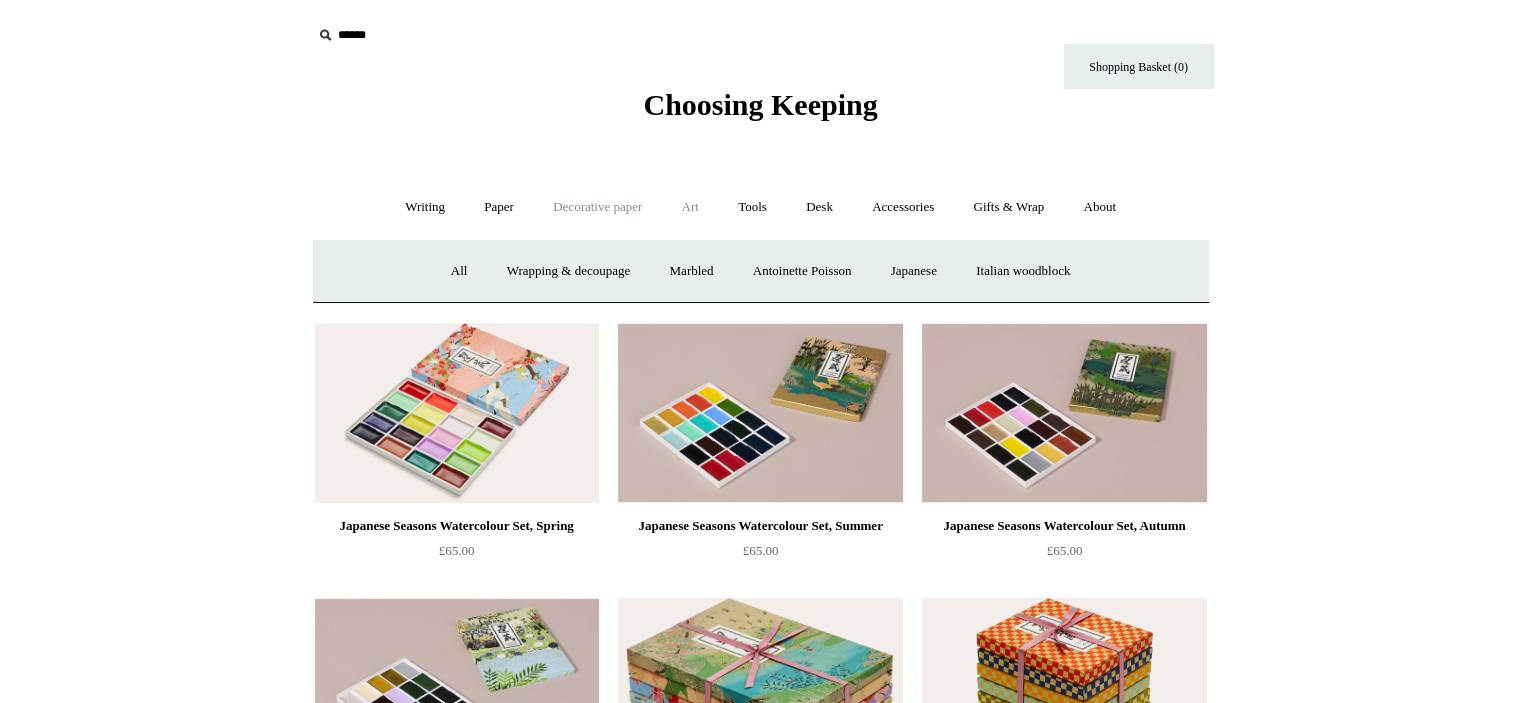 click on "Art +" at bounding box center [690, 207] 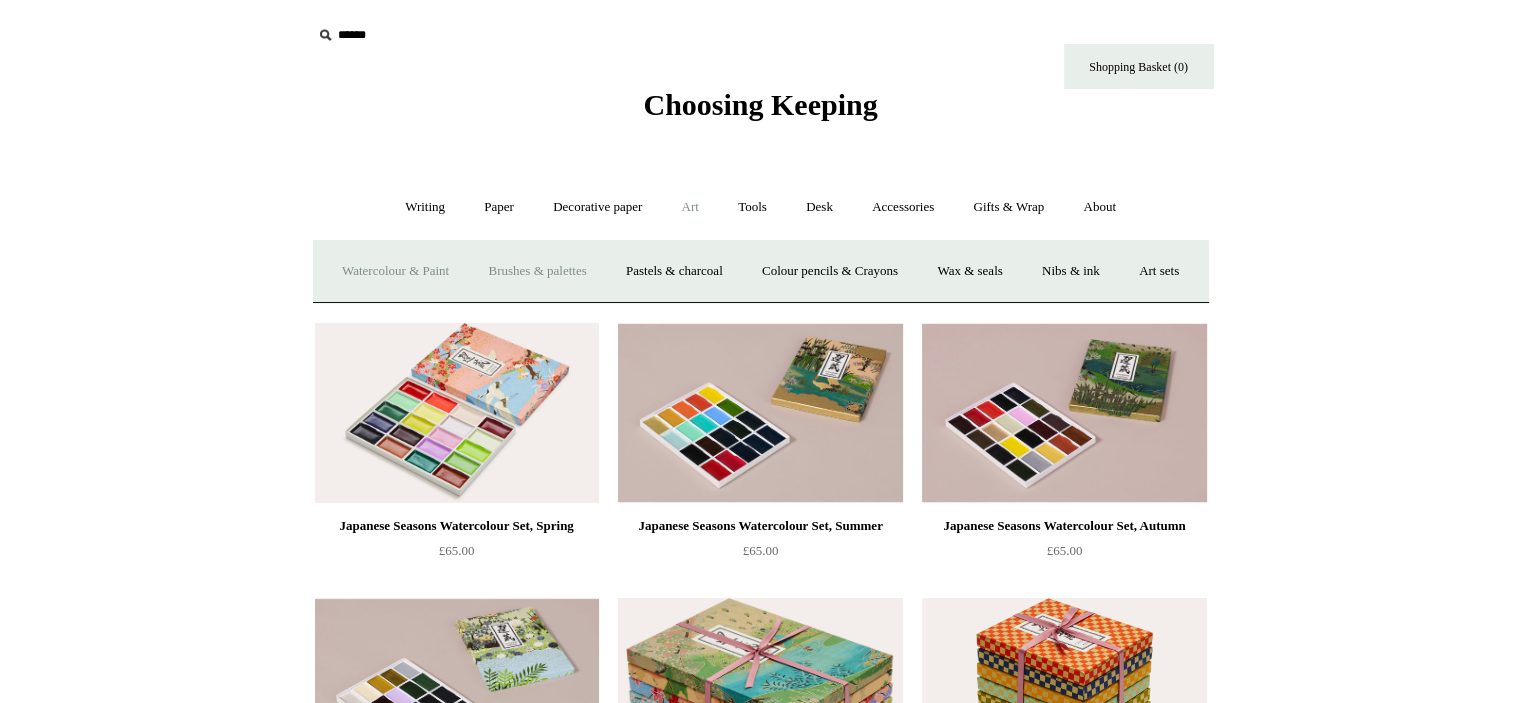 click on "Brushes & palettes" at bounding box center [537, 271] 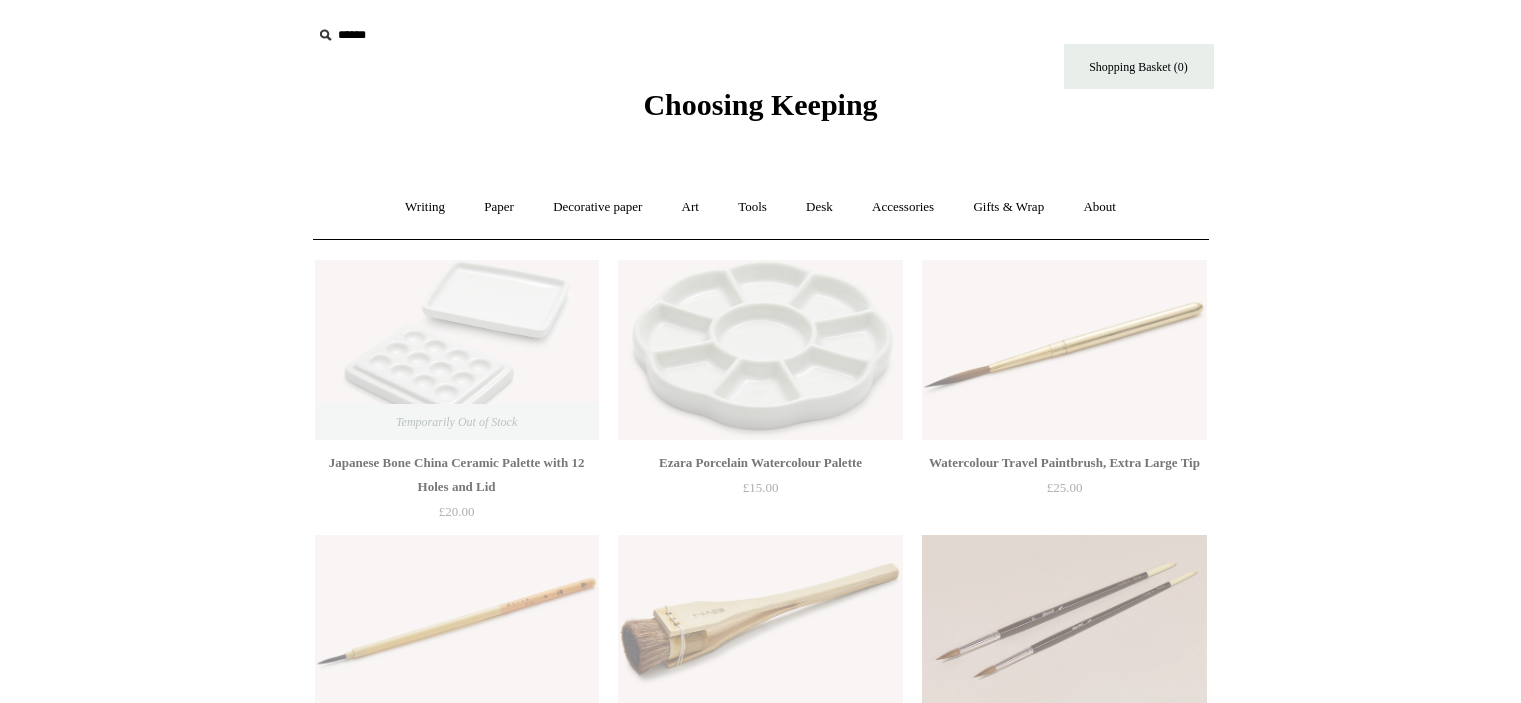 scroll, scrollTop: 0, scrollLeft: 0, axis: both 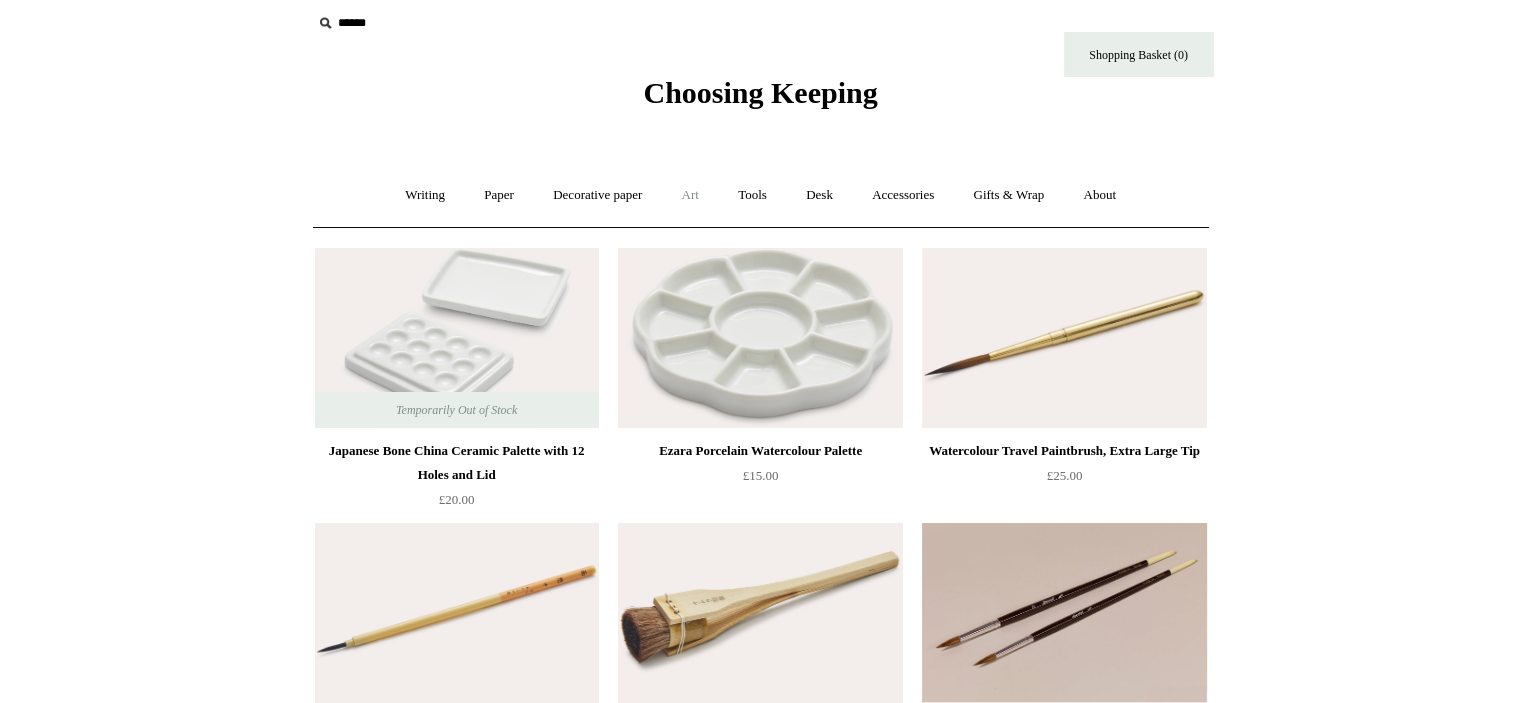 click on "Art +" at bounding box center (690, 195) 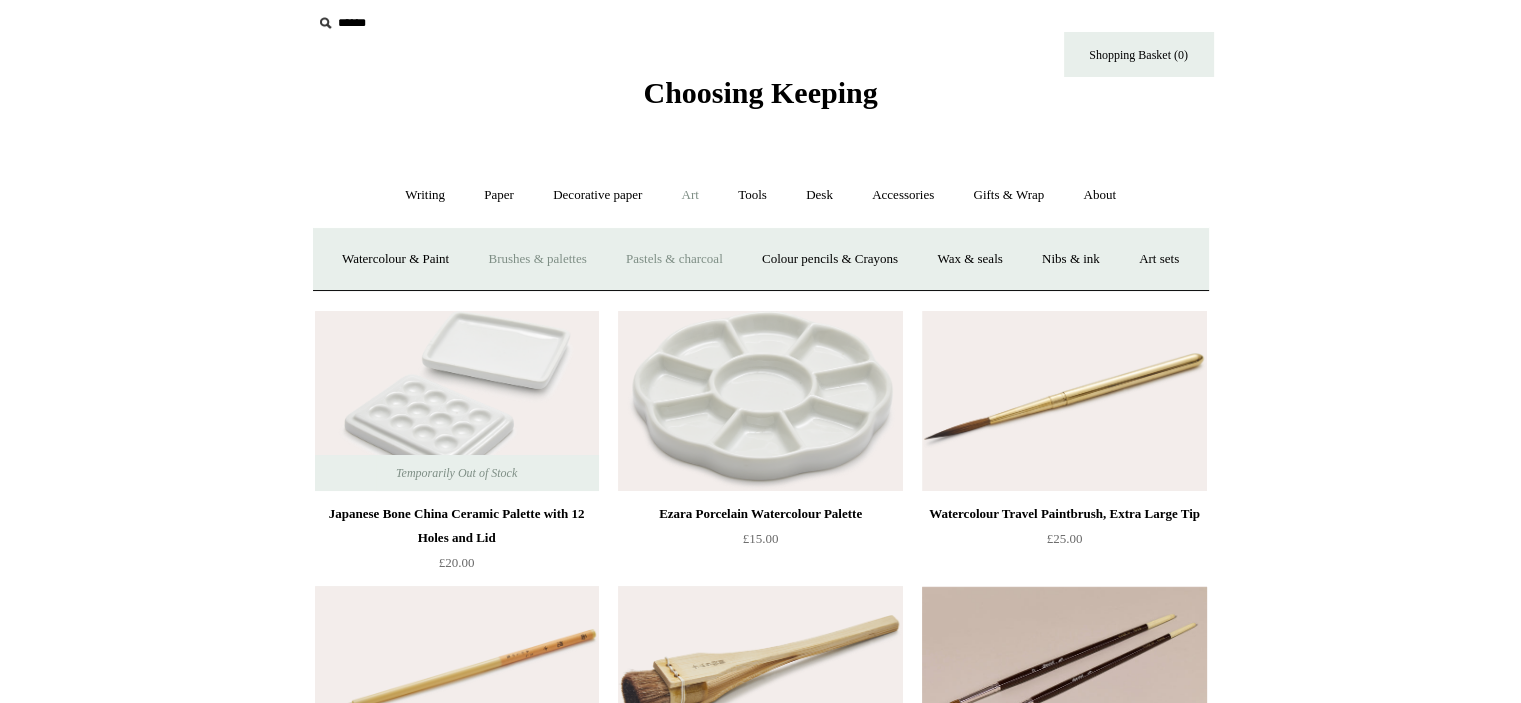 click on "Pastels & charcoal" at bounding box center [674, 259] 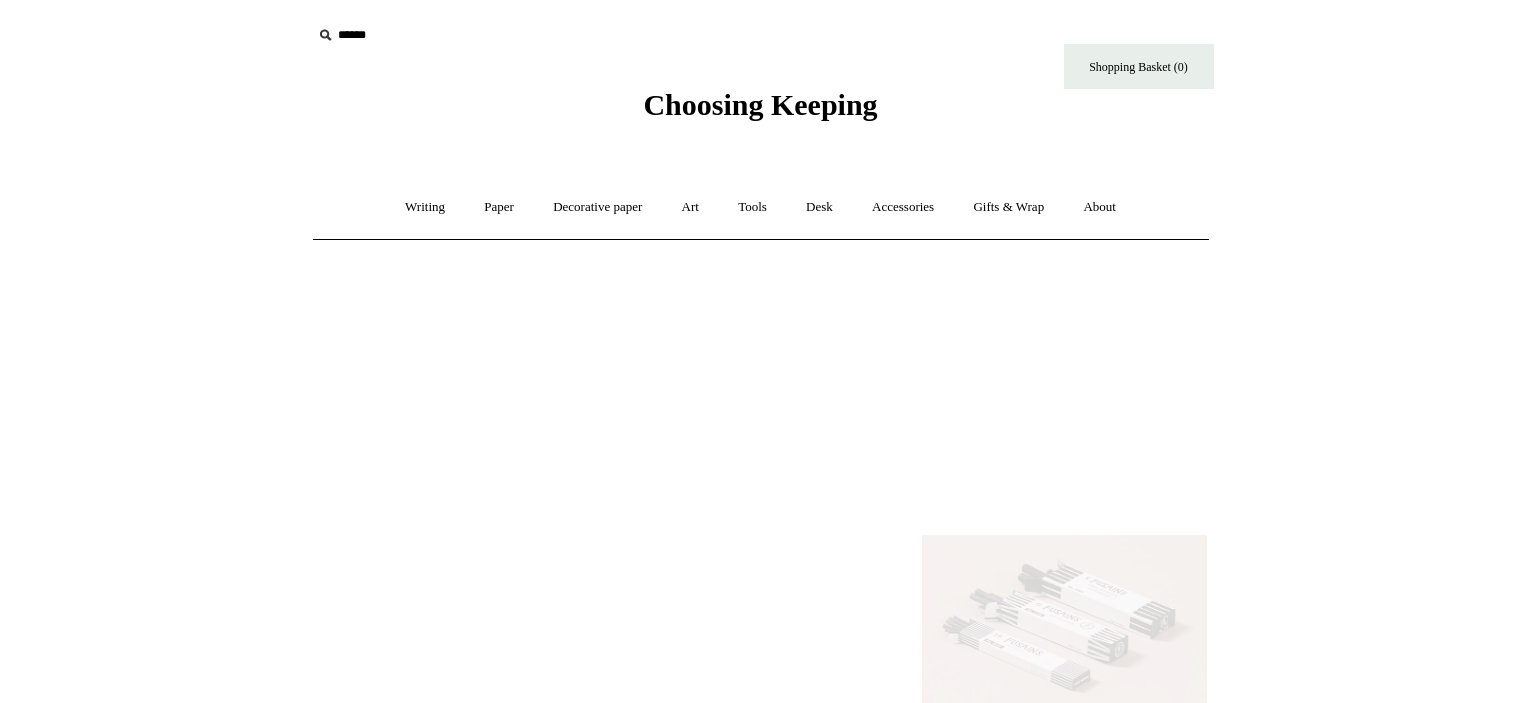 scroll, scrollTop: 0, scrollLeft: 0, axis: both 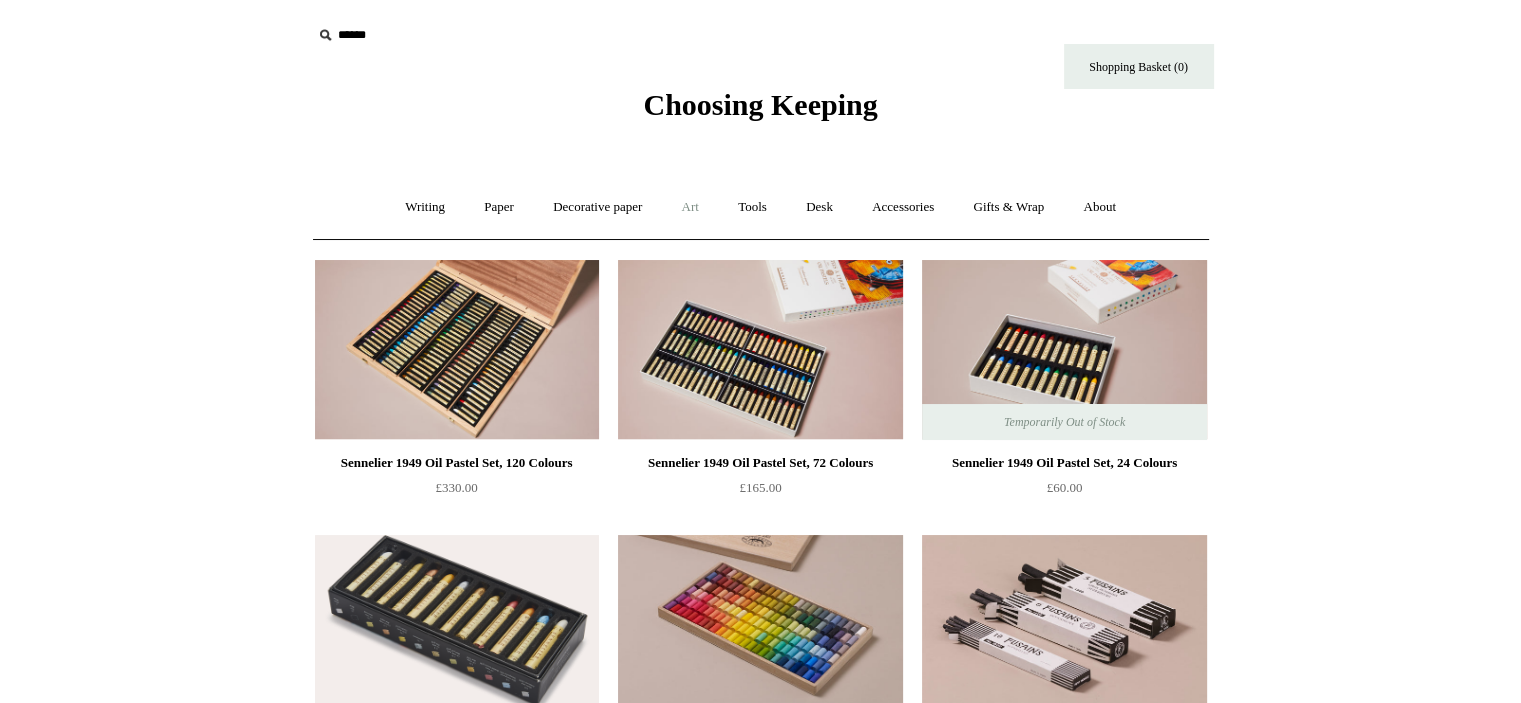 click on "Art +" at bounding box center (690, 207) 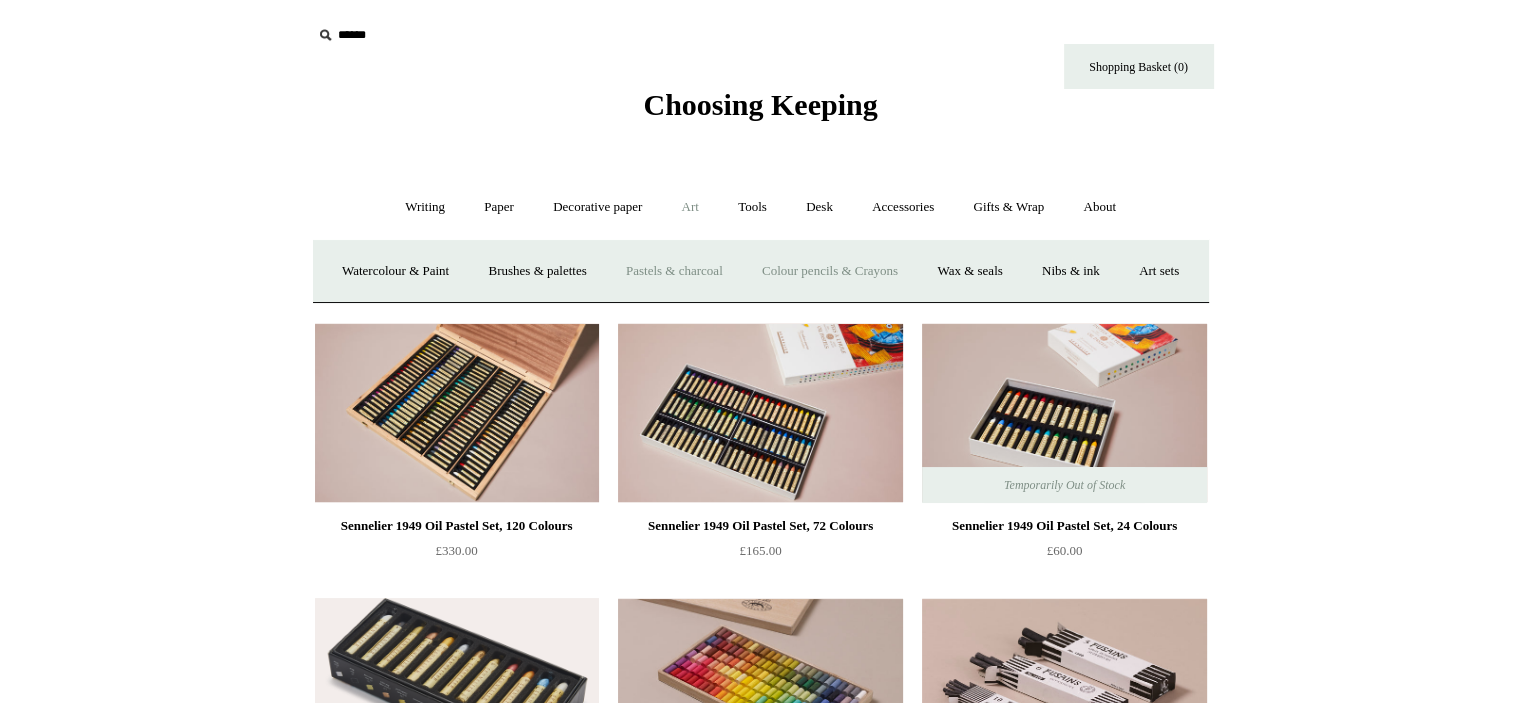 click on "Colour pencils & Crayons" at bounding box center (830, 271) 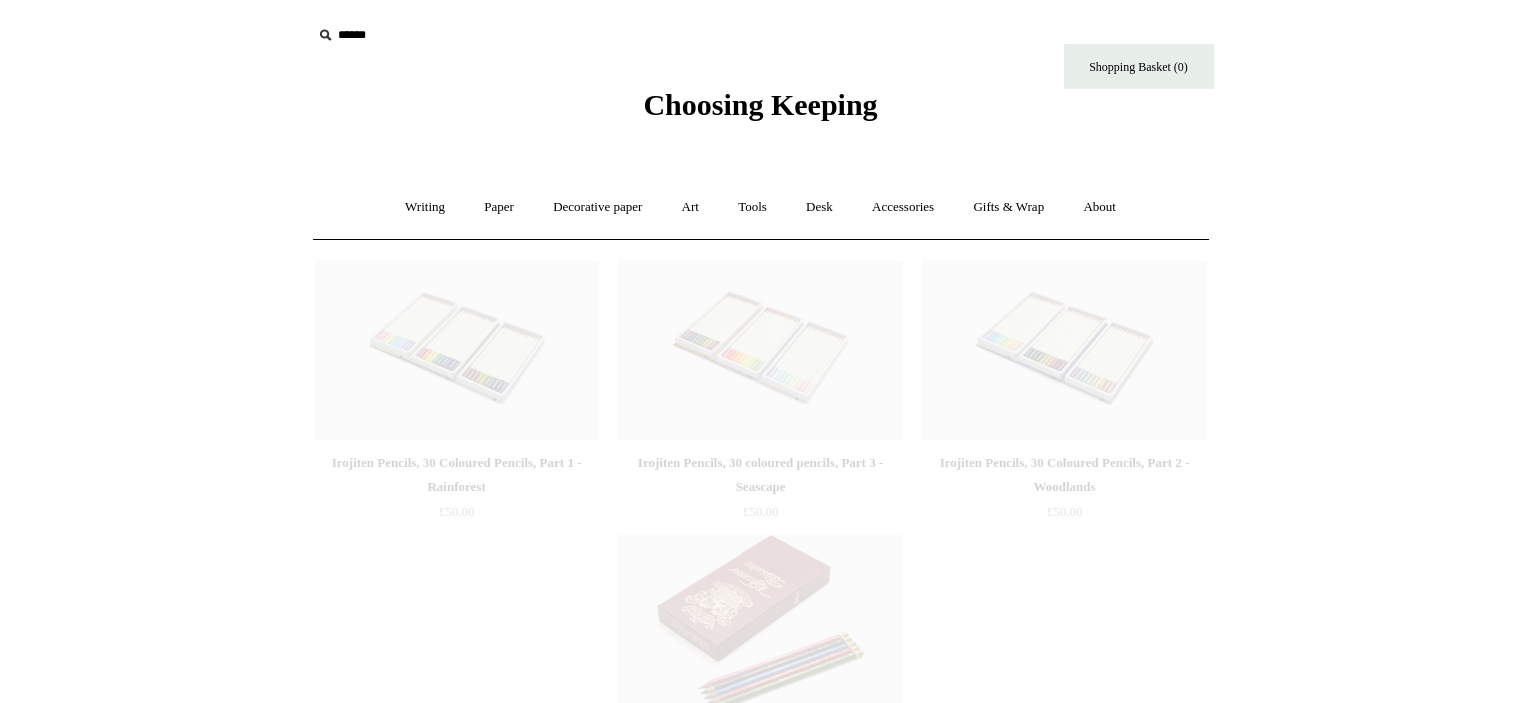 scroll, scrollTop: 0, scrollLeft: 0, axis: both 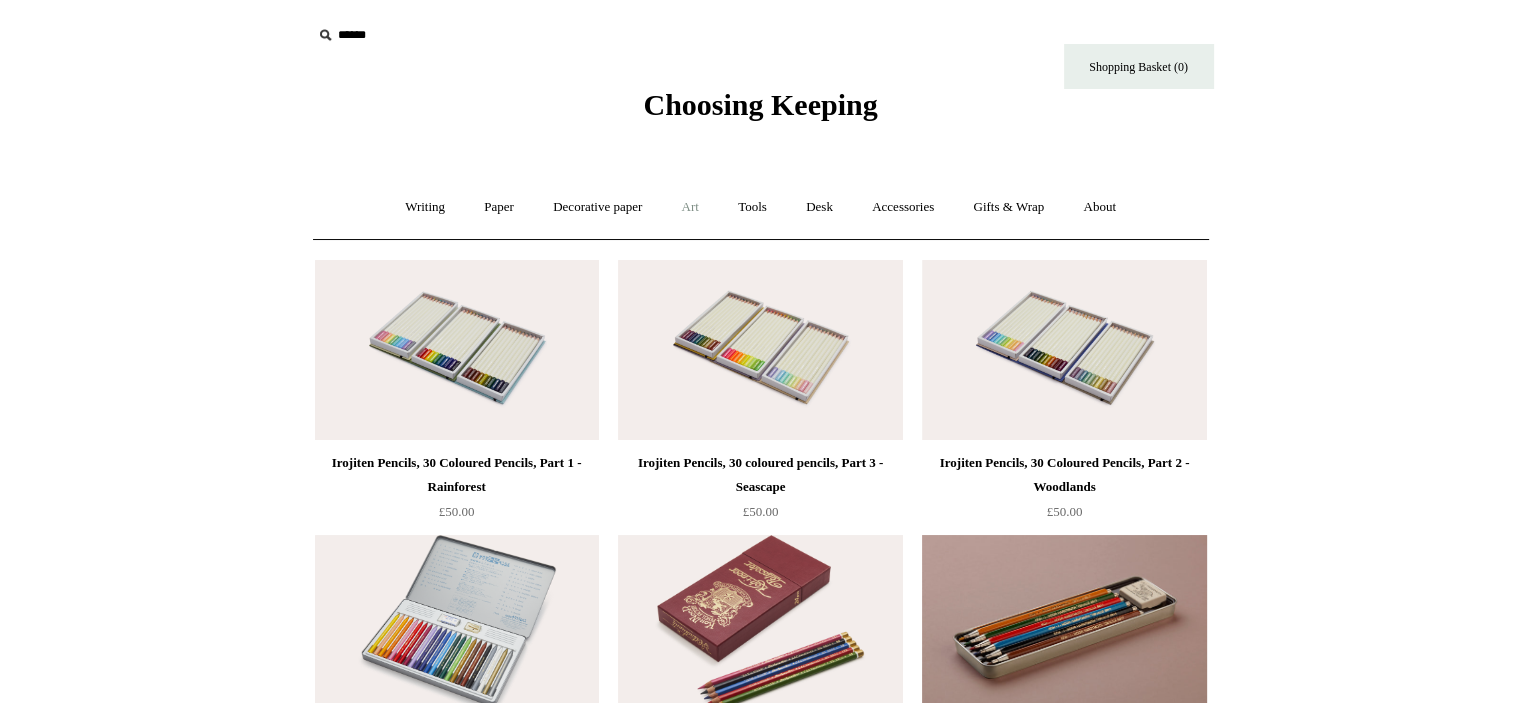 click on "Art +" at bounding box center (690, 207) 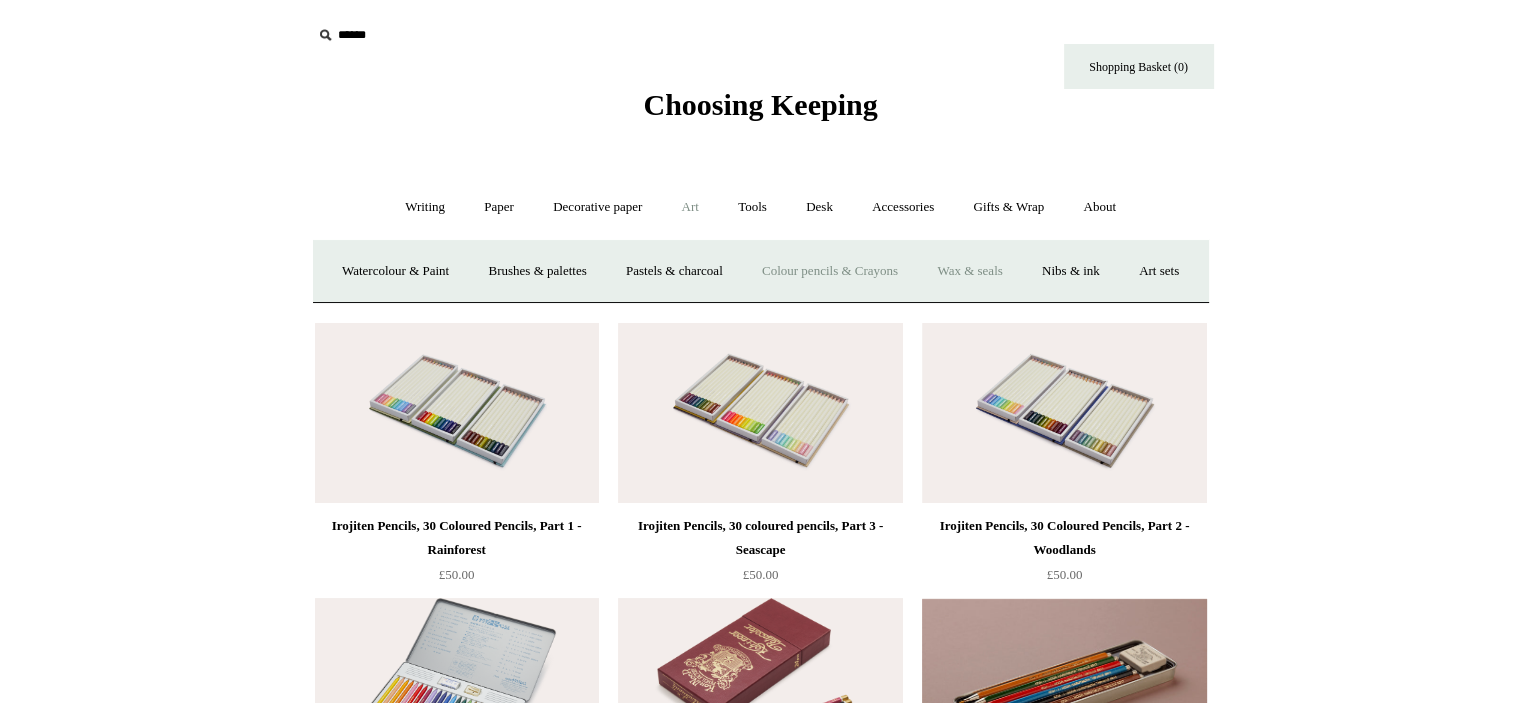 click on "Wax & seals" at bounding box center (969, 271) 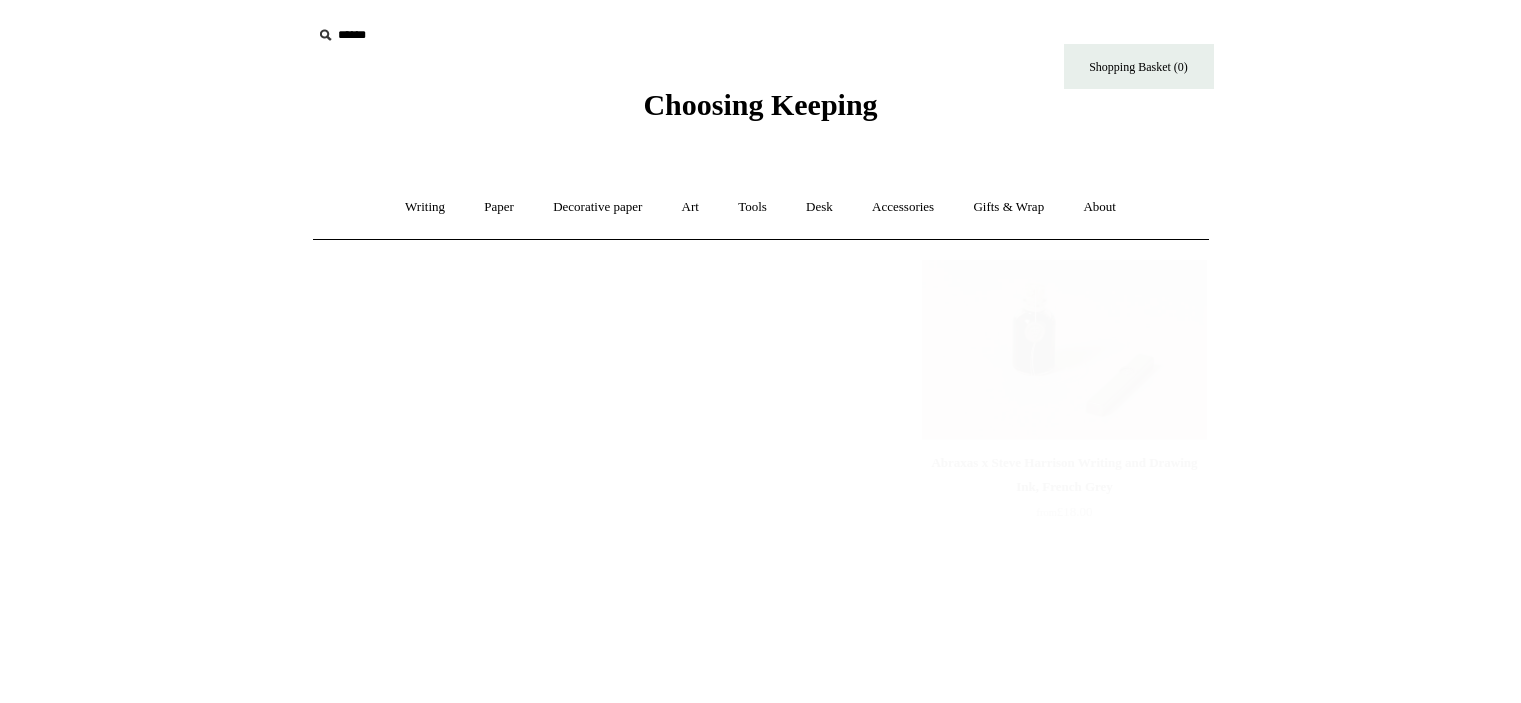 scroll, scrollTop: 0, scrollLeft: 0, axis: both 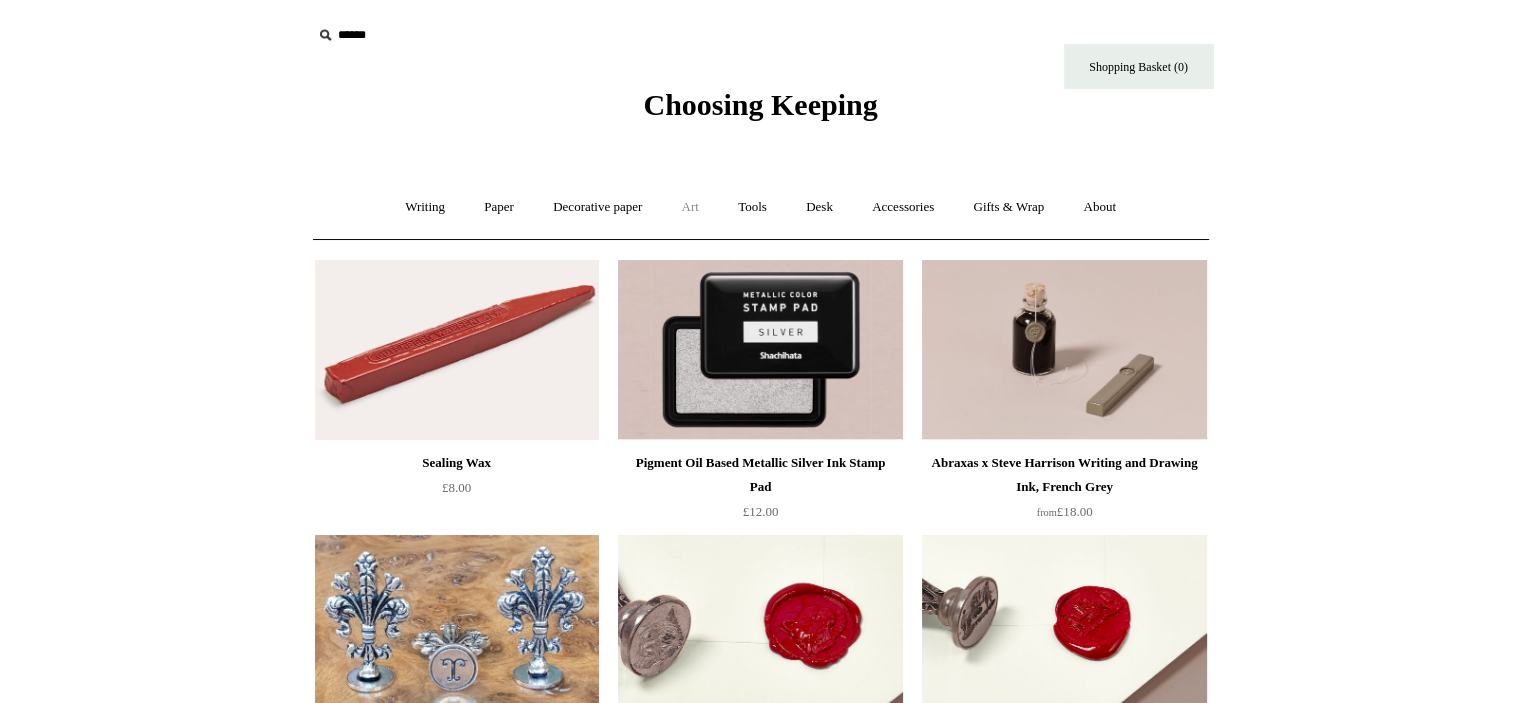 click on "Art +" at bounding box center [690, 207] 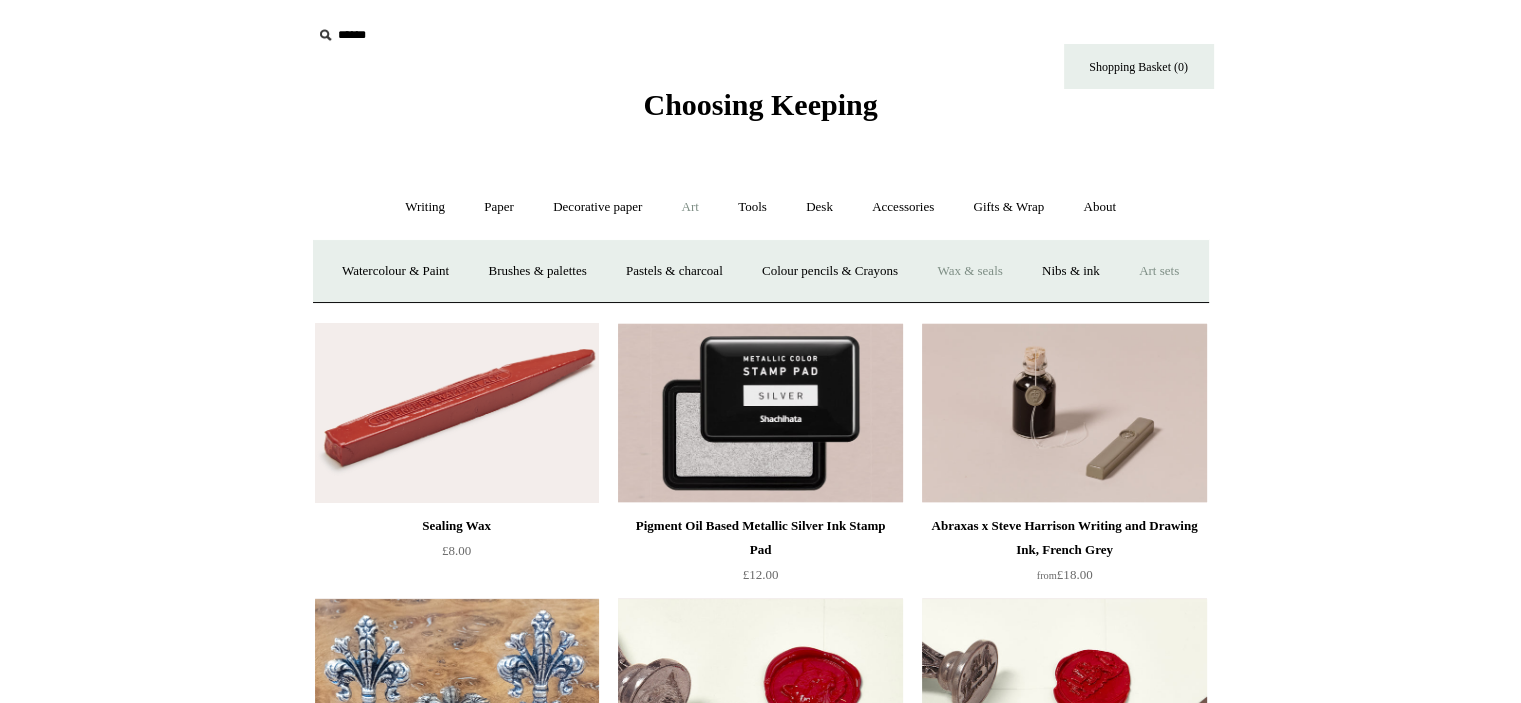 click on "Art sets" at bounding box center (1159, 271) 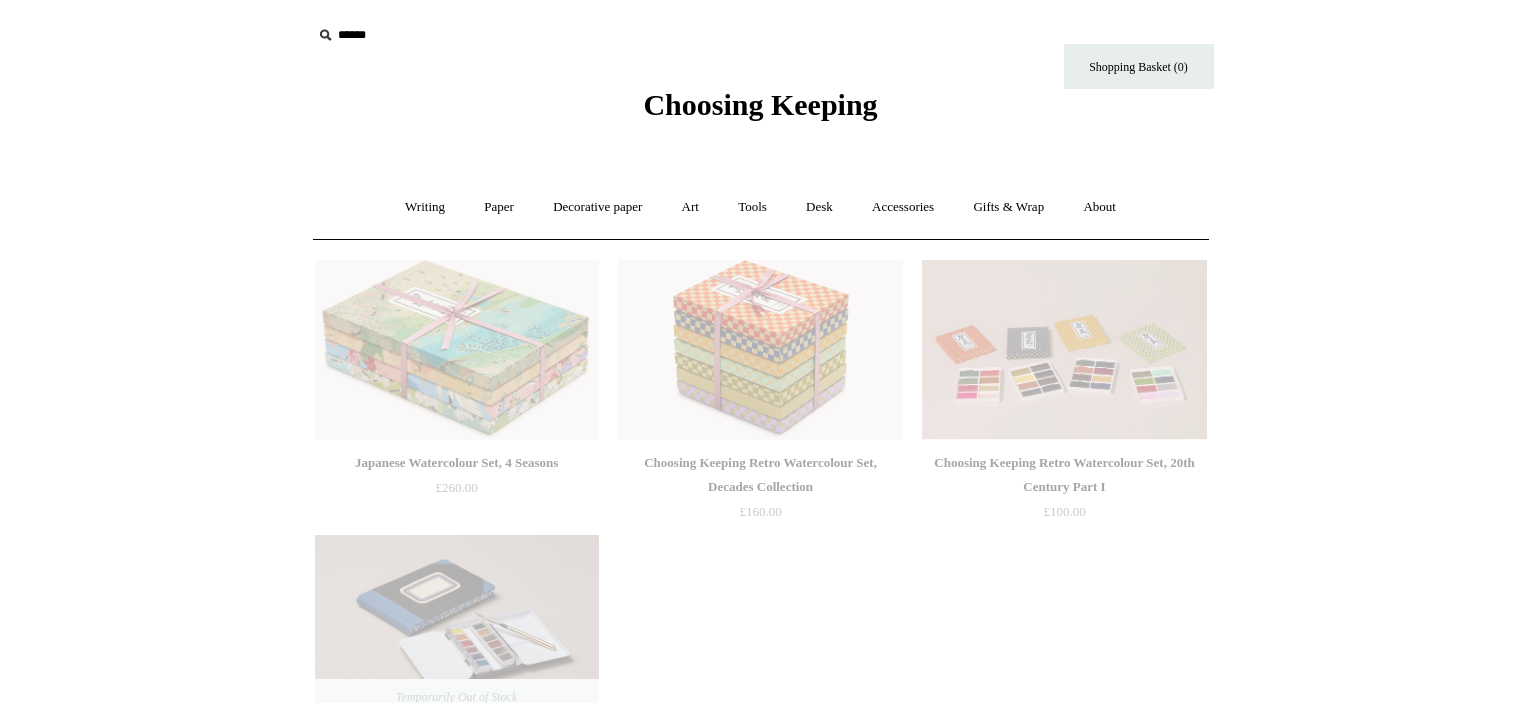 scroll, scrollTop: 0, scrollLeft: 0, axis: both 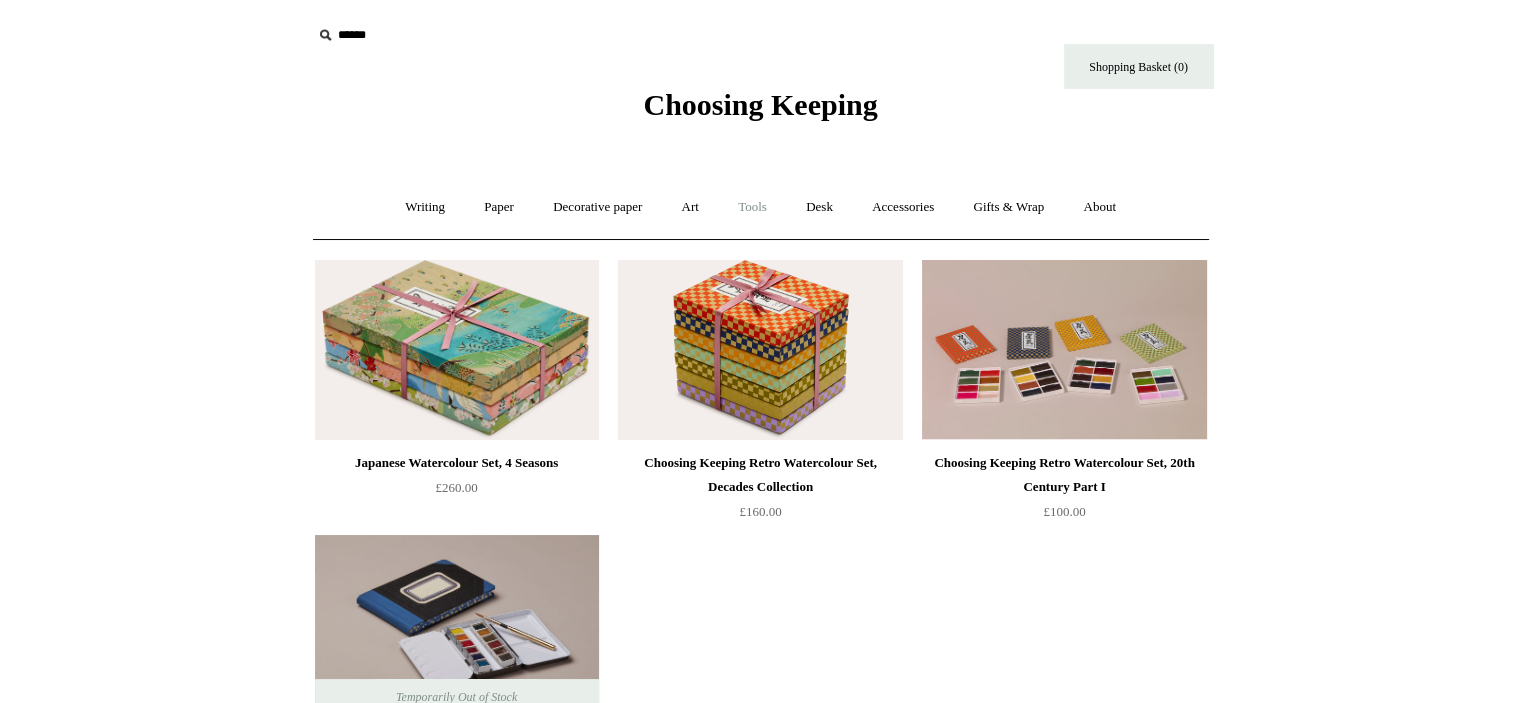 click on "Tools +" at bounding box center [752, 207] 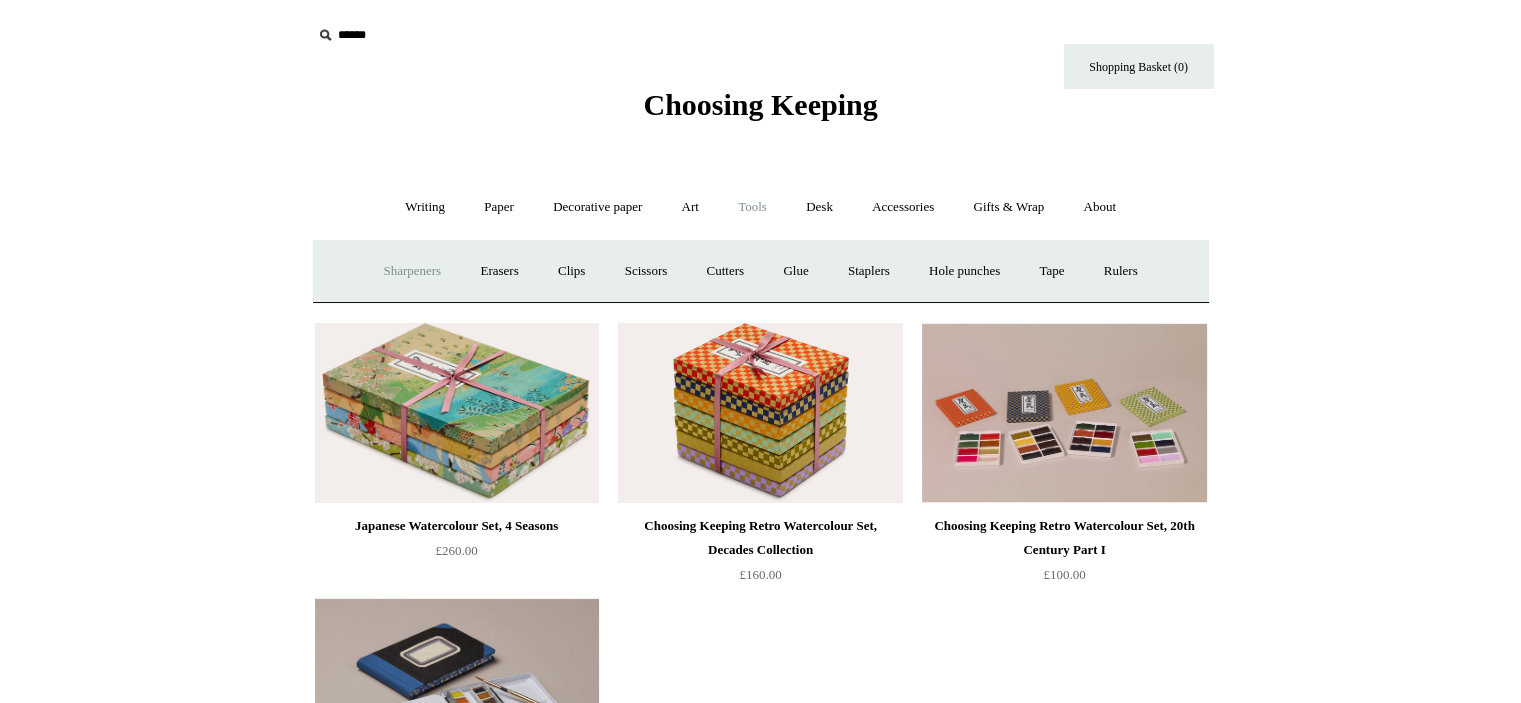 click on "Sharpeners" at bounding box center (412, 271) 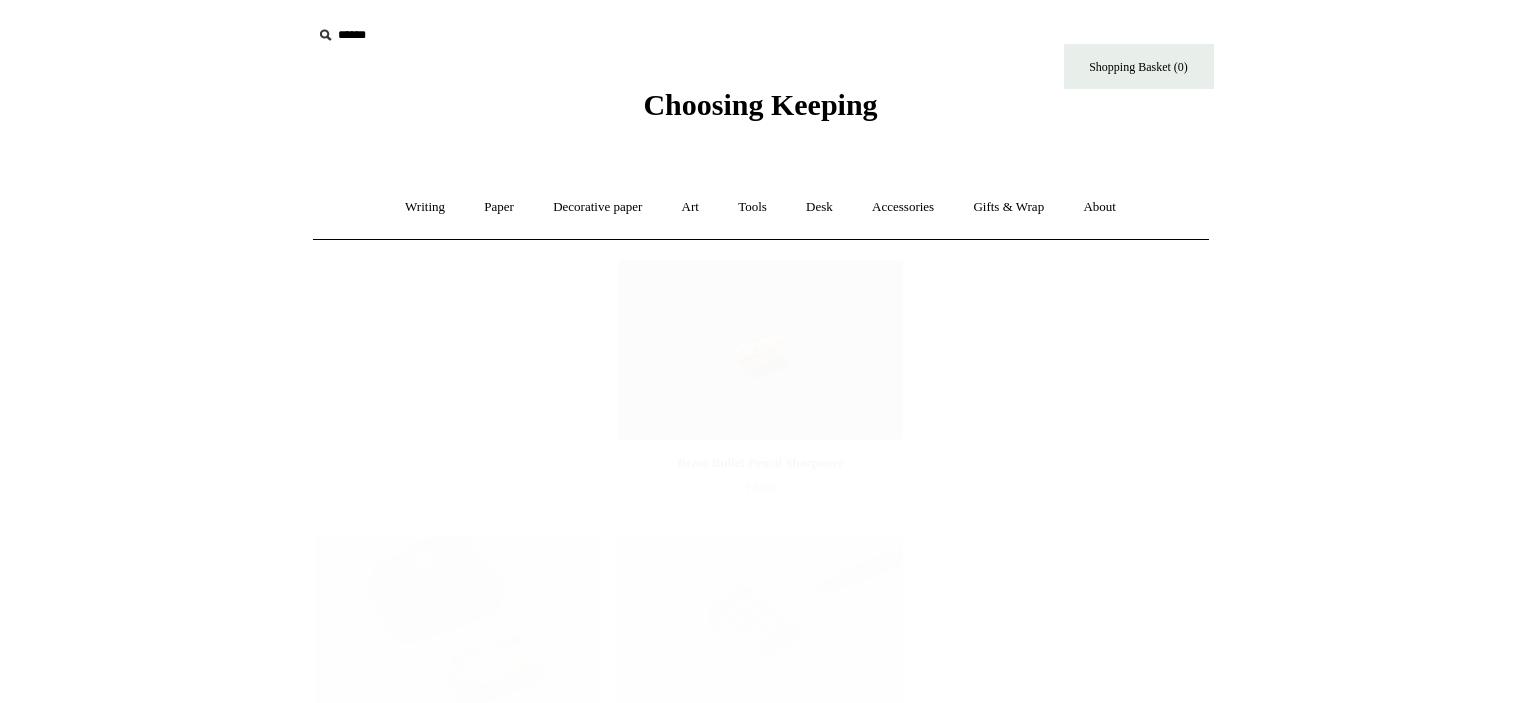 scroll, scrollTop: 0, scrollLeft: 0, axis: both 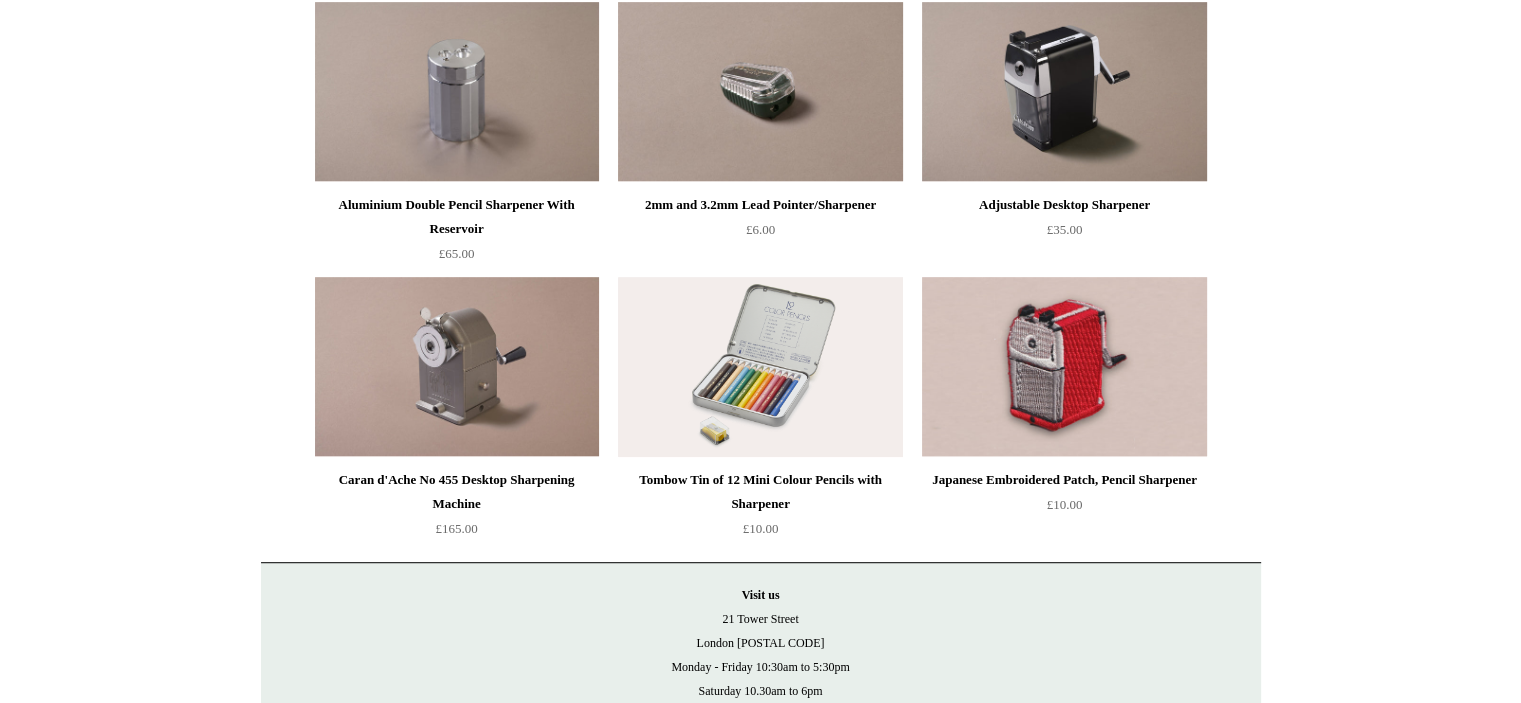 click at bounding box center (760, 367) 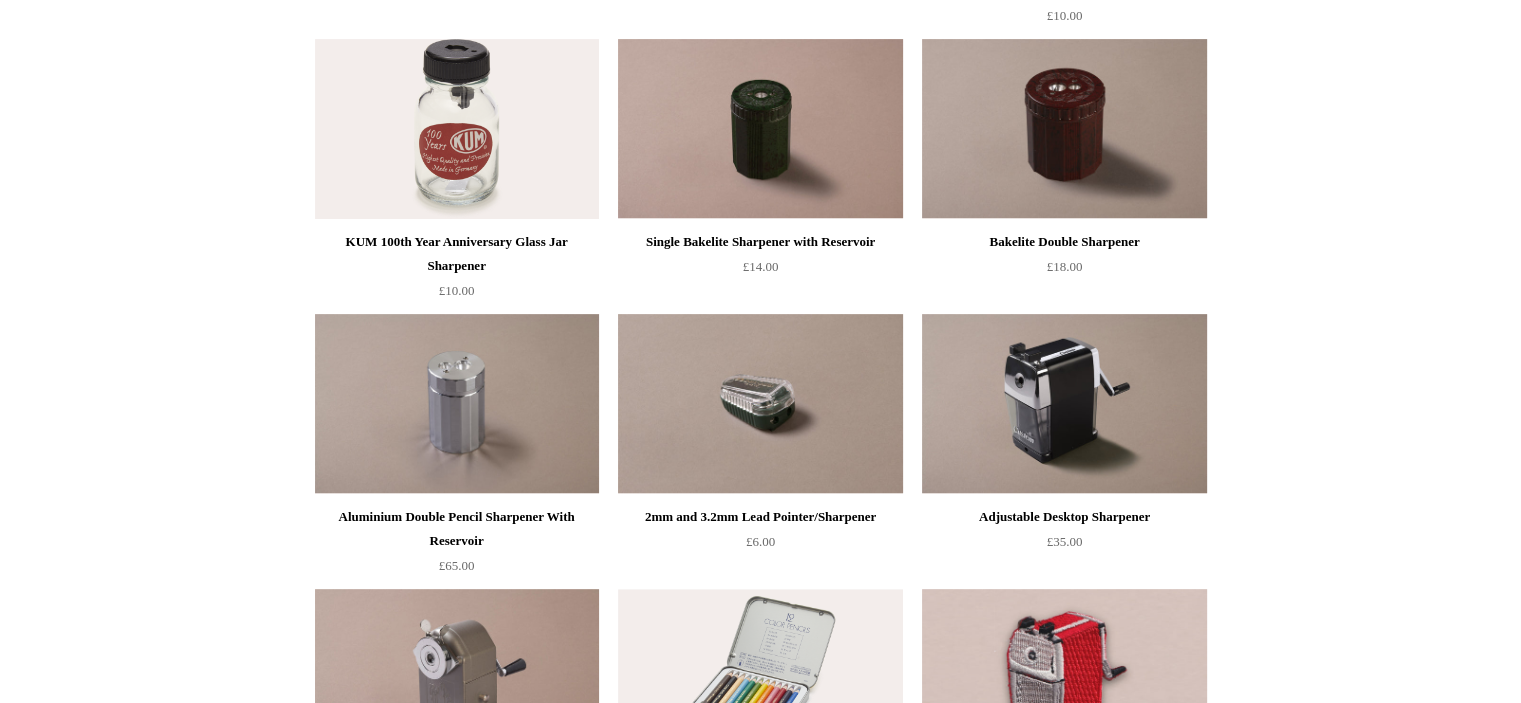 scroll, scrollTop: 0, scrollLeft: 0, axis: both 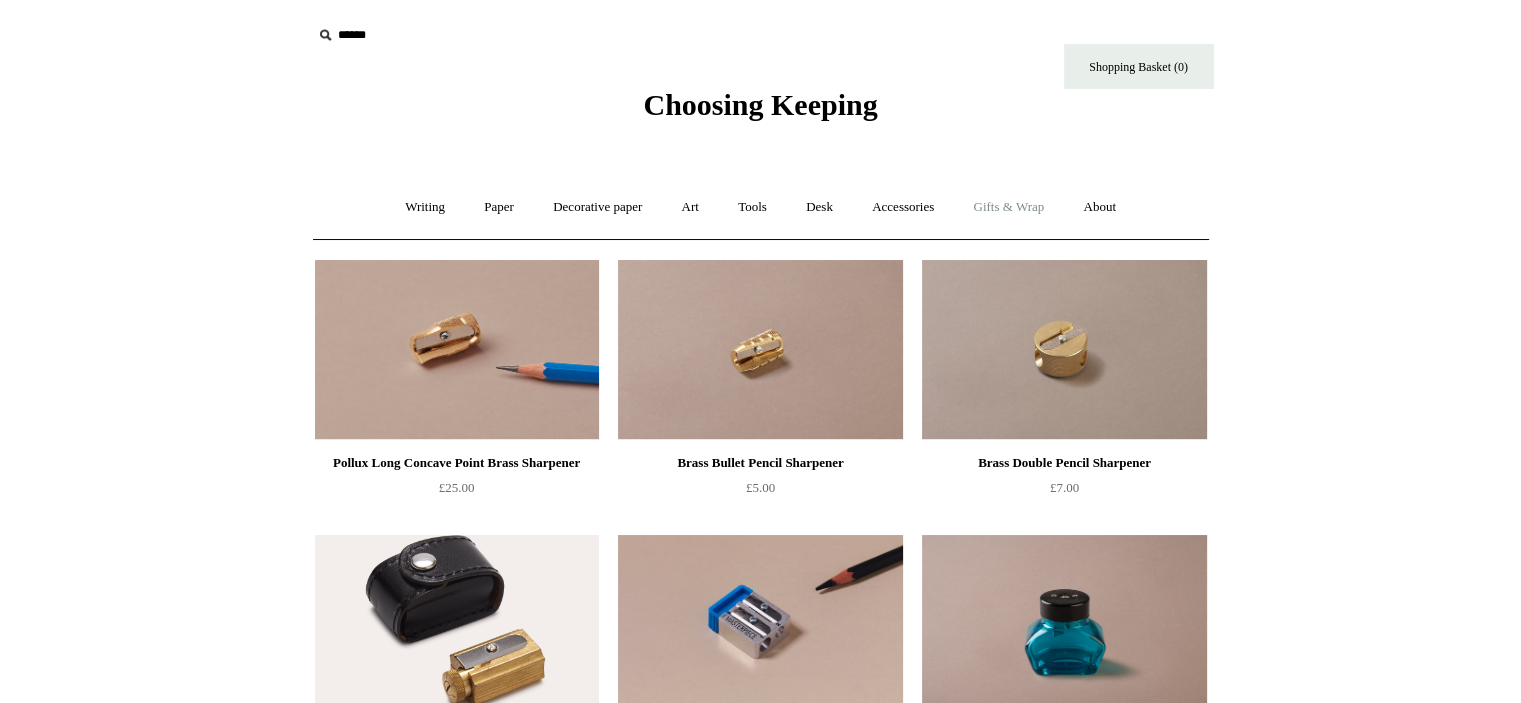 click on "Gifts & Wrap +" at bounding box center (1008, 207) 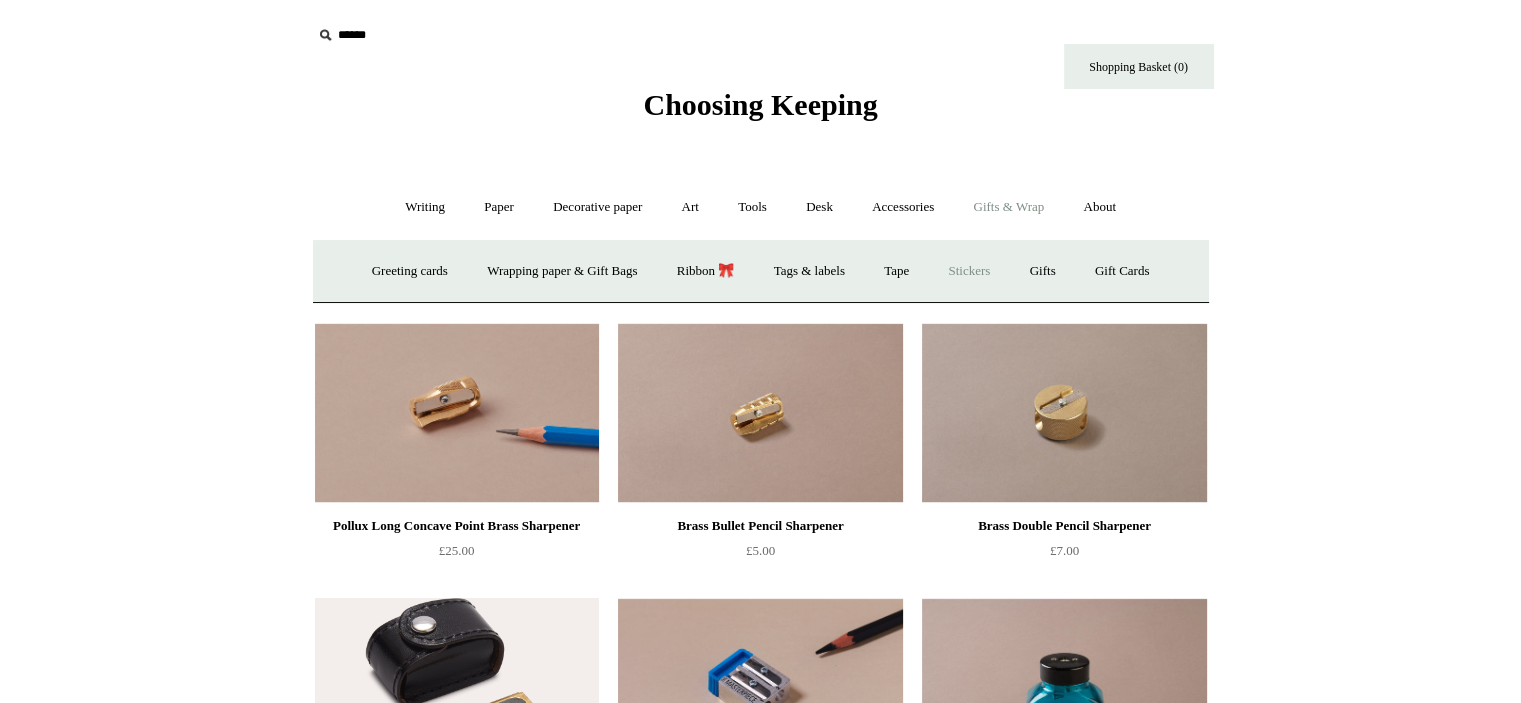 click on "Stickers" at bounding box center (969, 271) 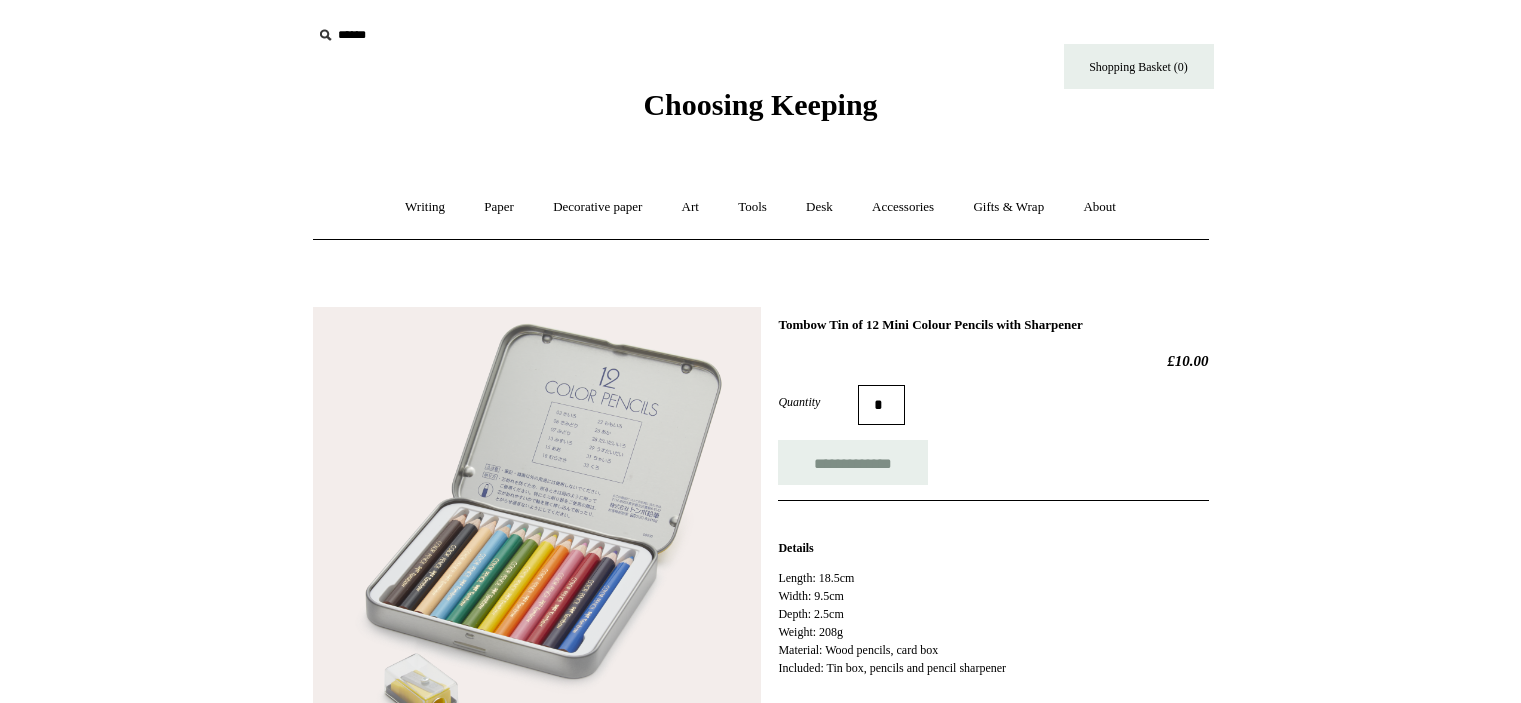scroll, scrollTop: 0, scrollLeft: 0, axis: both 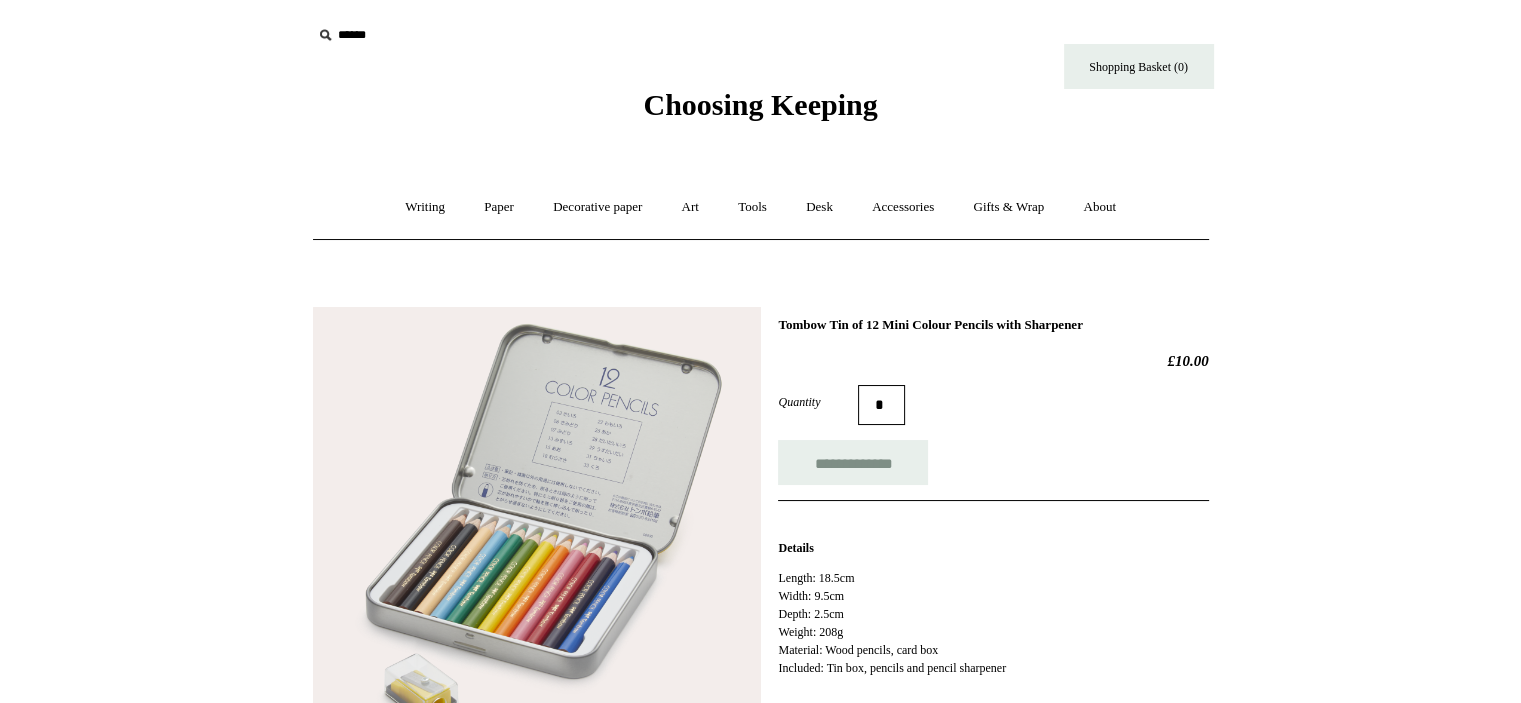 click at bounding box center [537, 531] 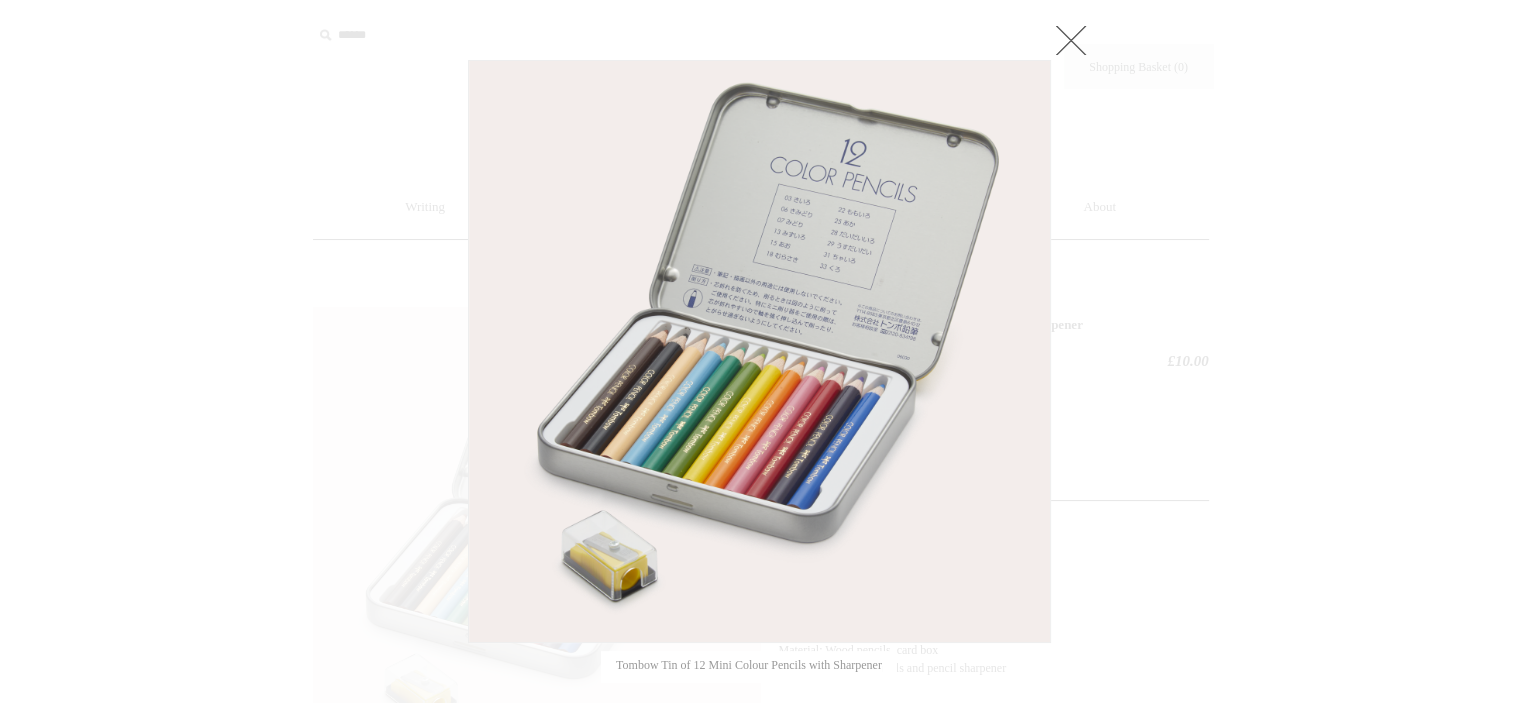 click at bounding box center [760, 700] 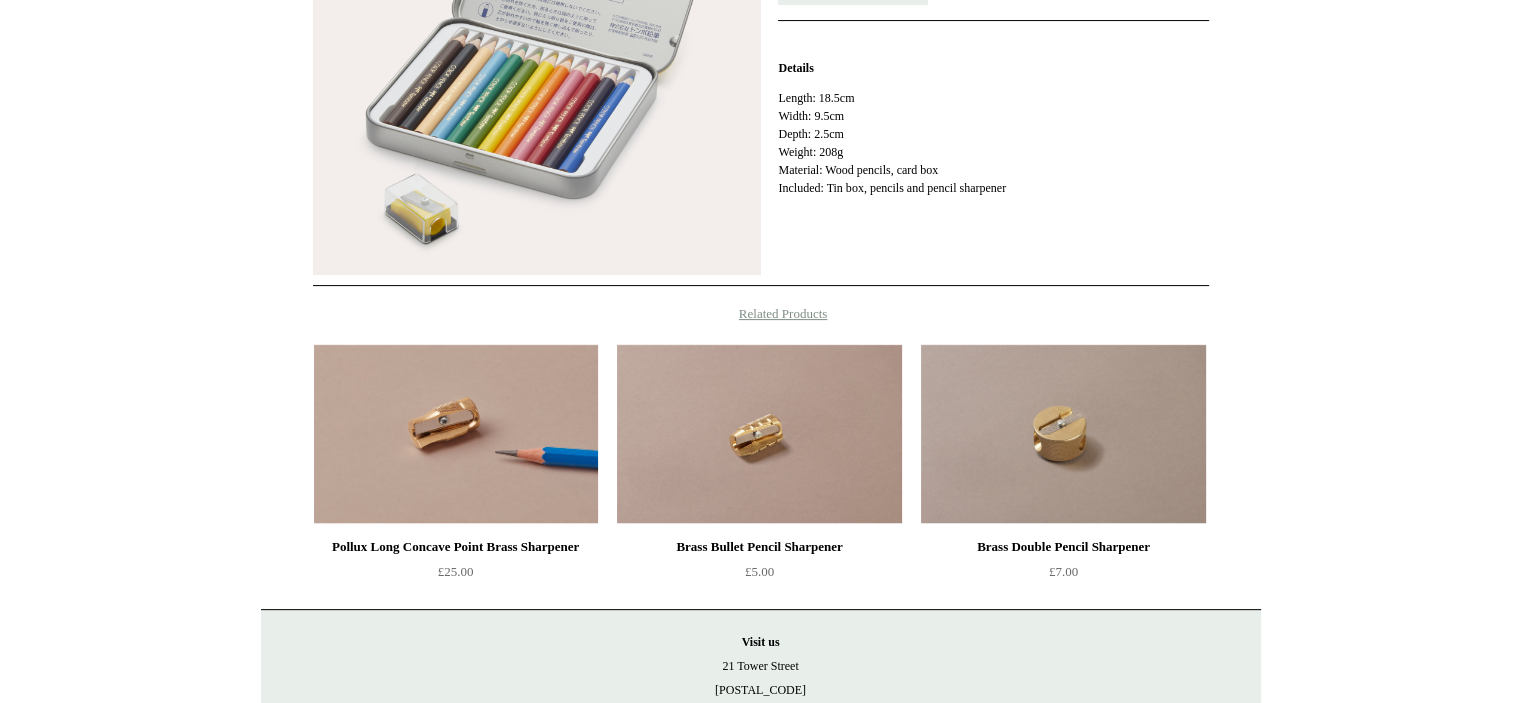 scroll, scrollTop: 497, scrollLeft: 0, axis: vertical 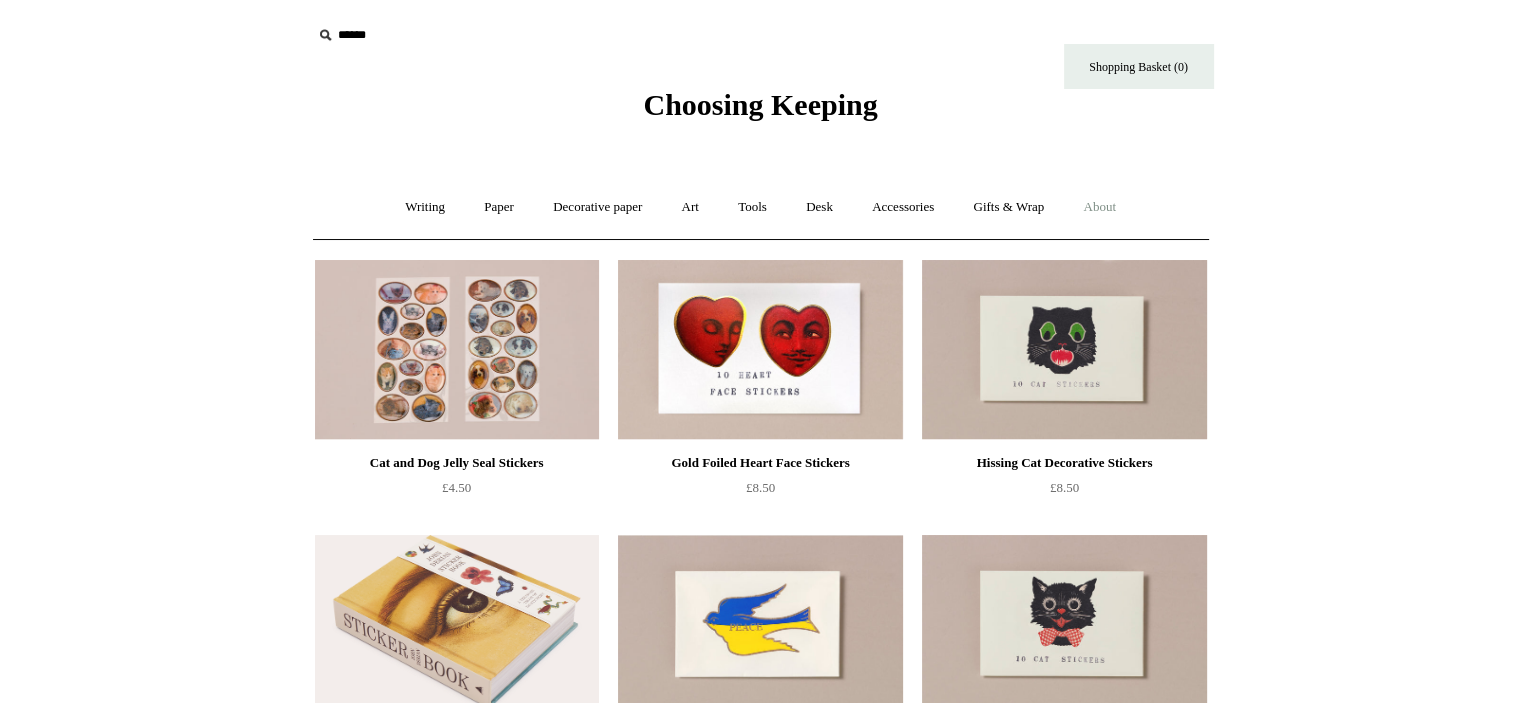 click on "About +" at bounding box center (1099, 207) 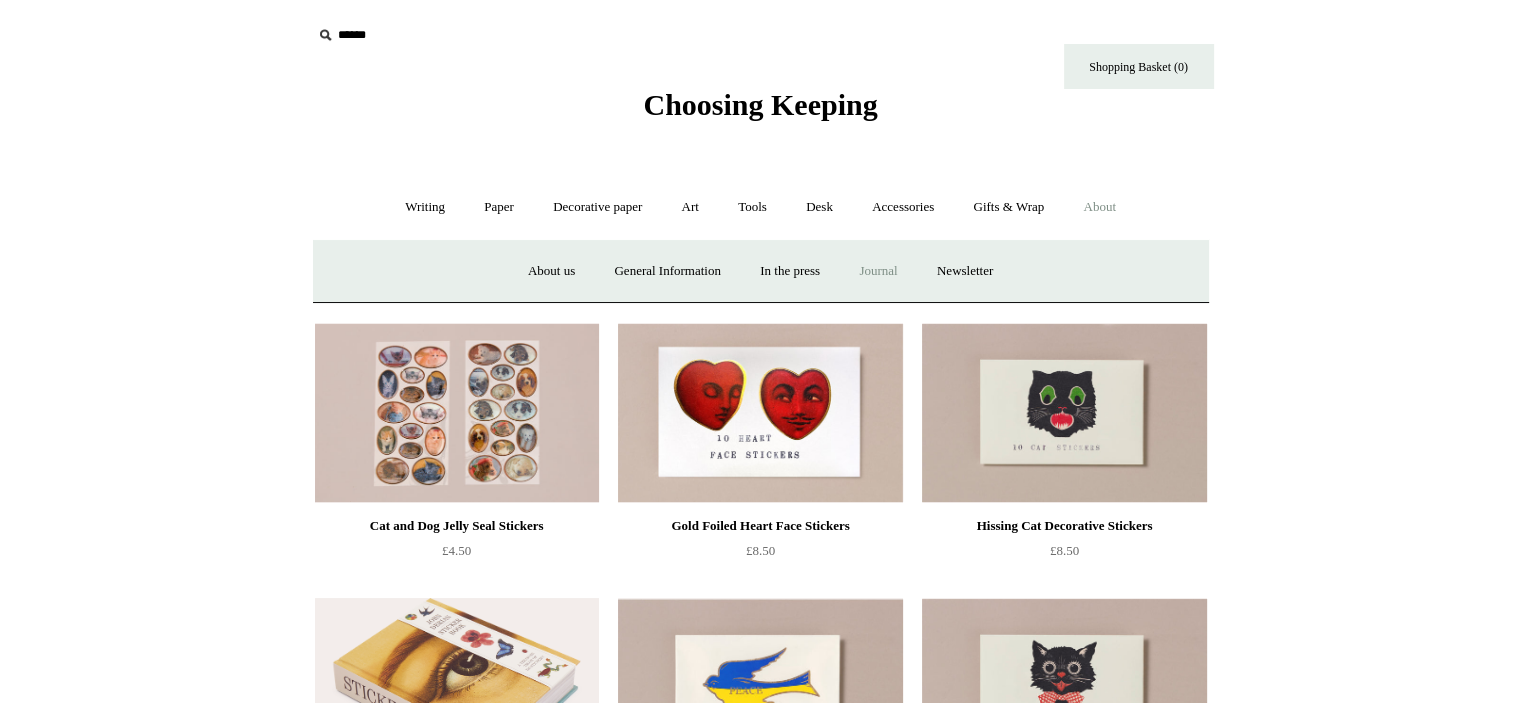 click on "Journal +" at bounding box center [878, 271] 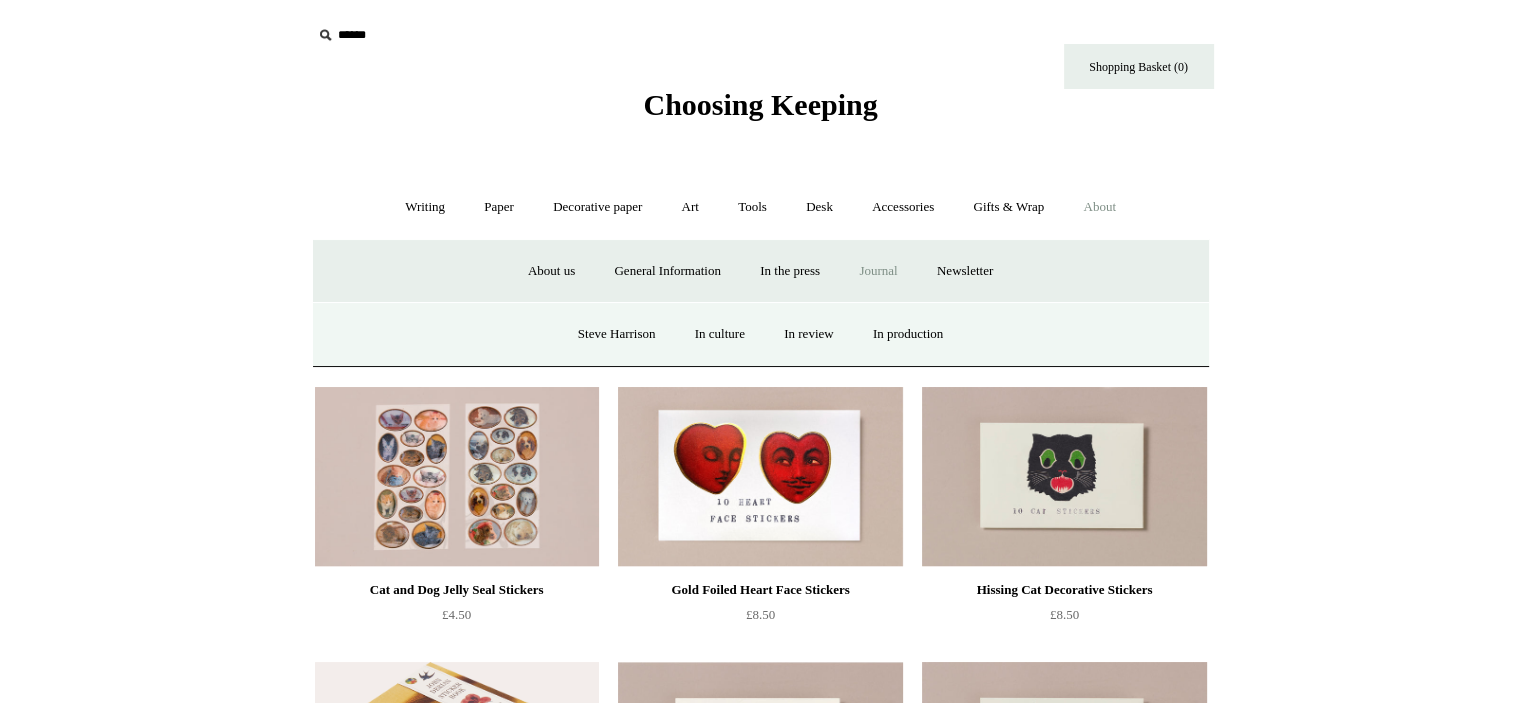 click on "About -" at bounding box center [1099, 207] 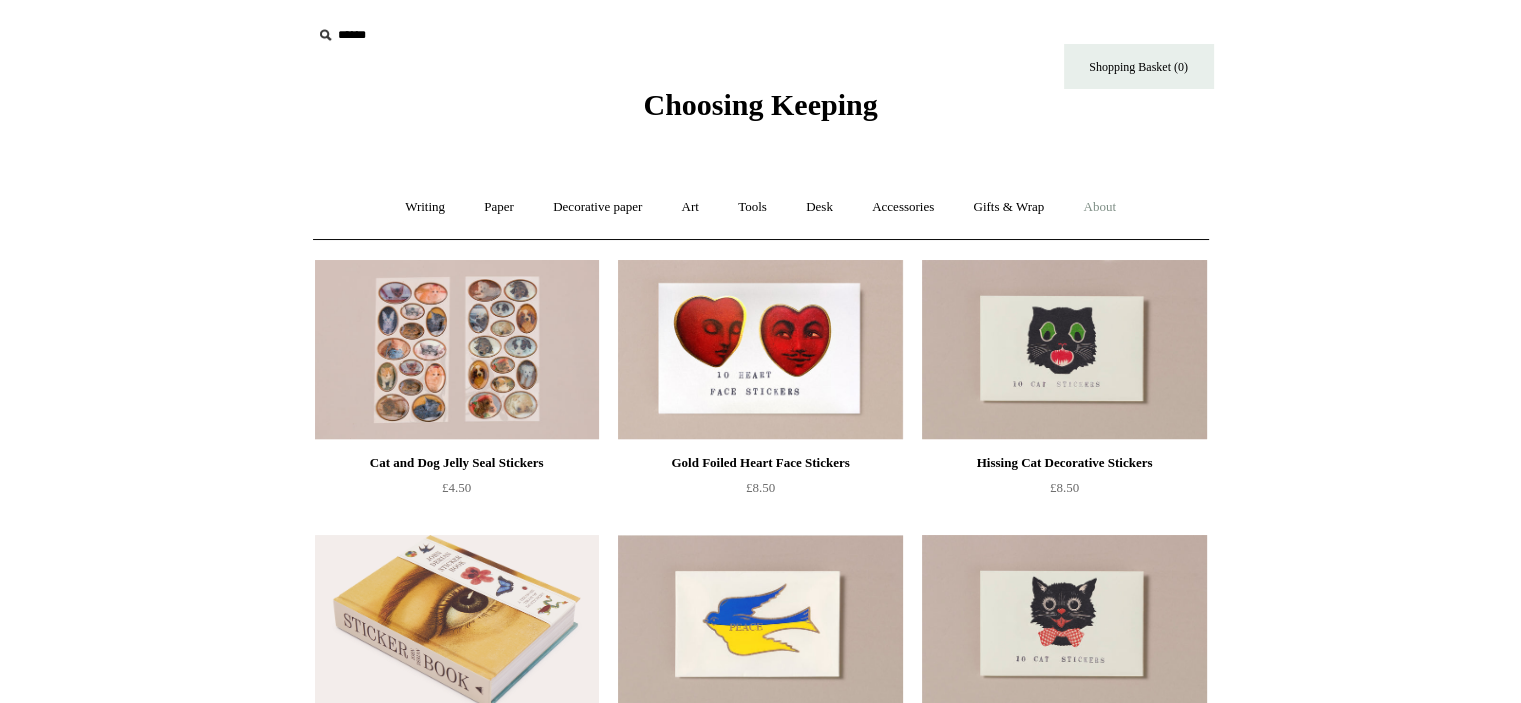 click on "About +" at bounding box center (1099, 207) 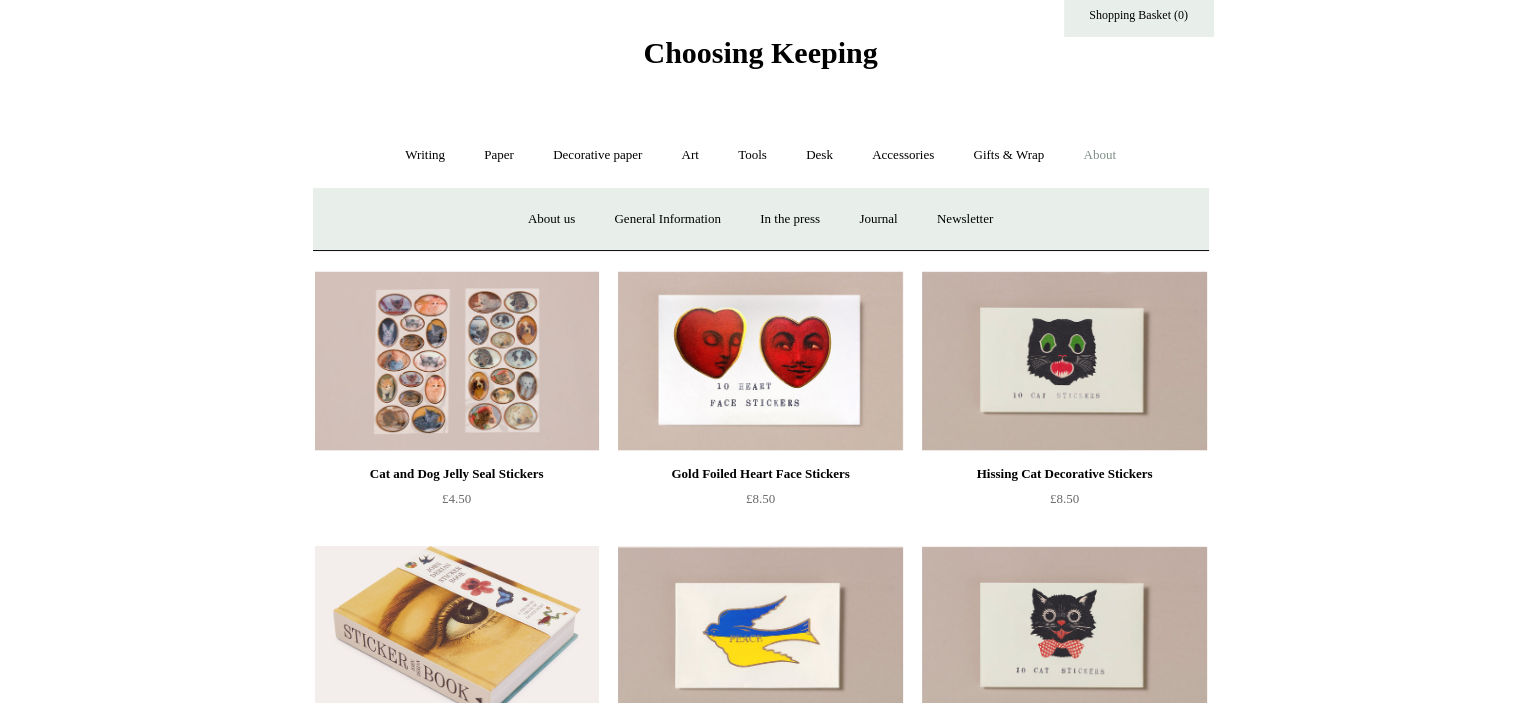 scroll, scrollTop: 86, scrollLeft: 0, axis: vertical 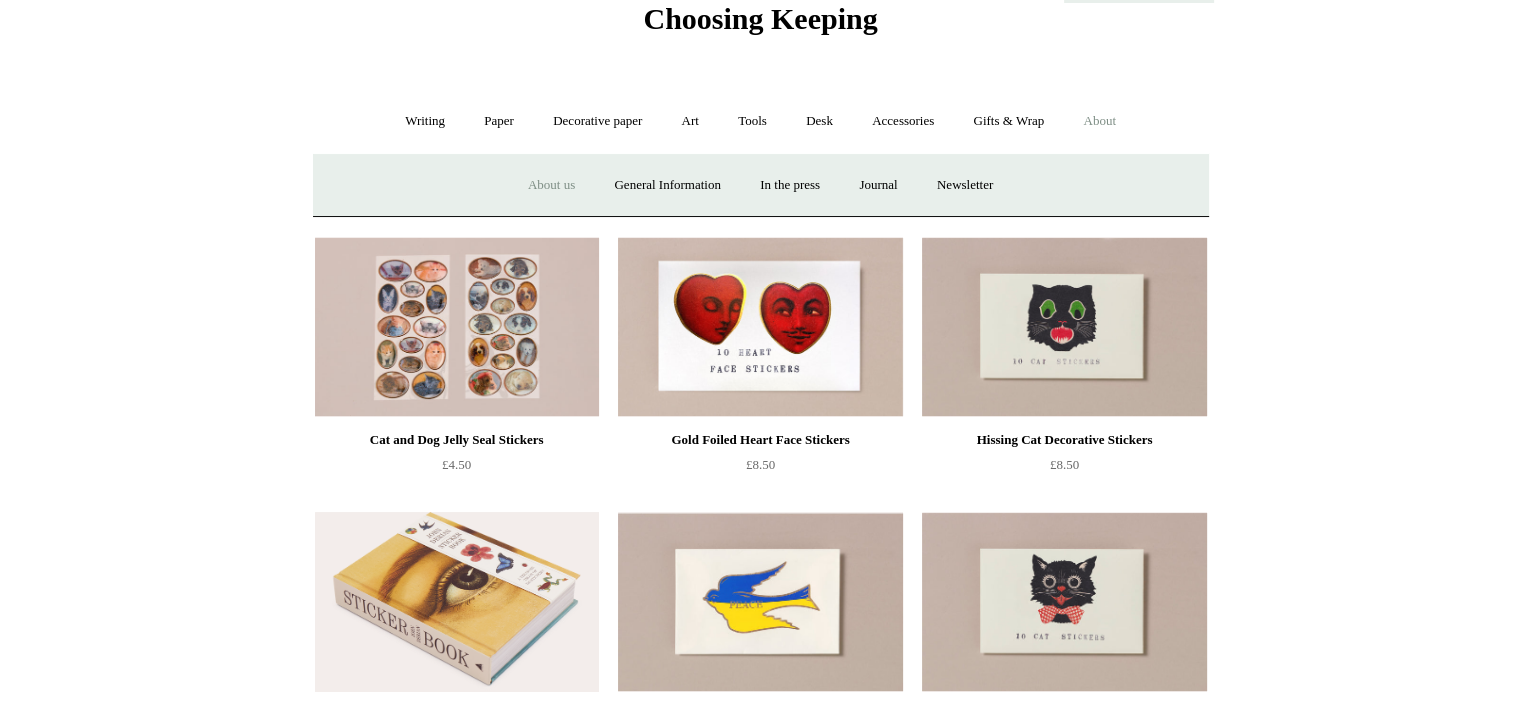 click on "About us" at bounding box center (551, 185) 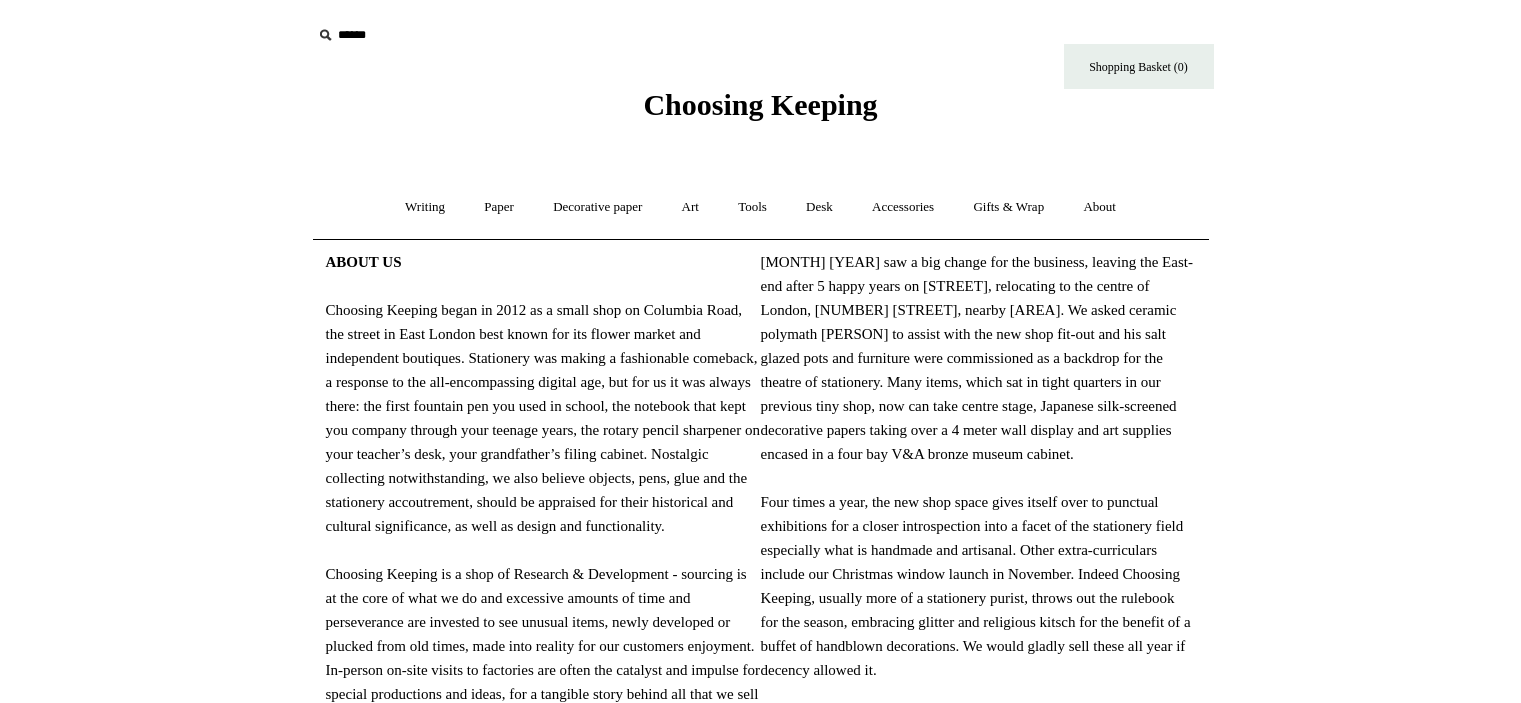 scroll, scrollTop: 0, scrollLeft: 0, axis: both 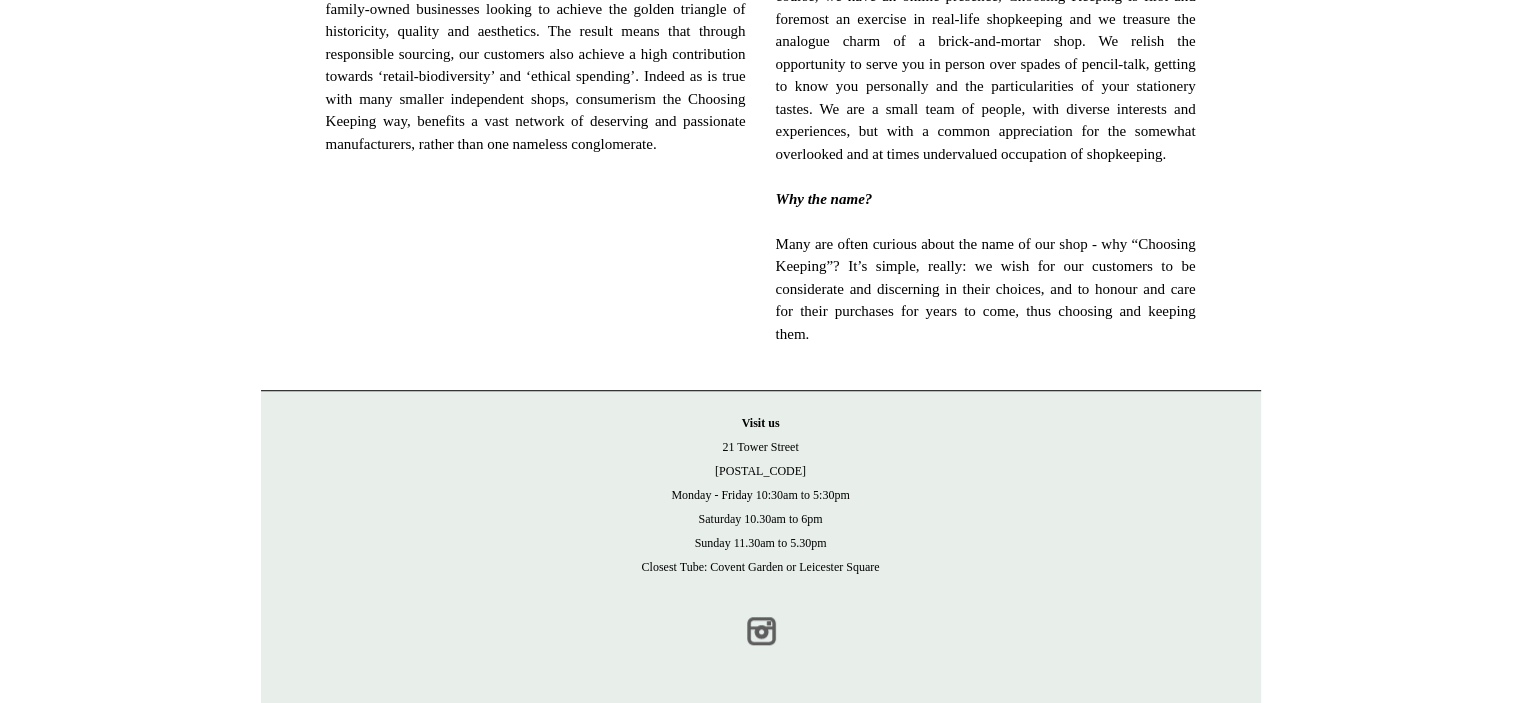 click on "Instagram" at bounding box center (761, 631) 